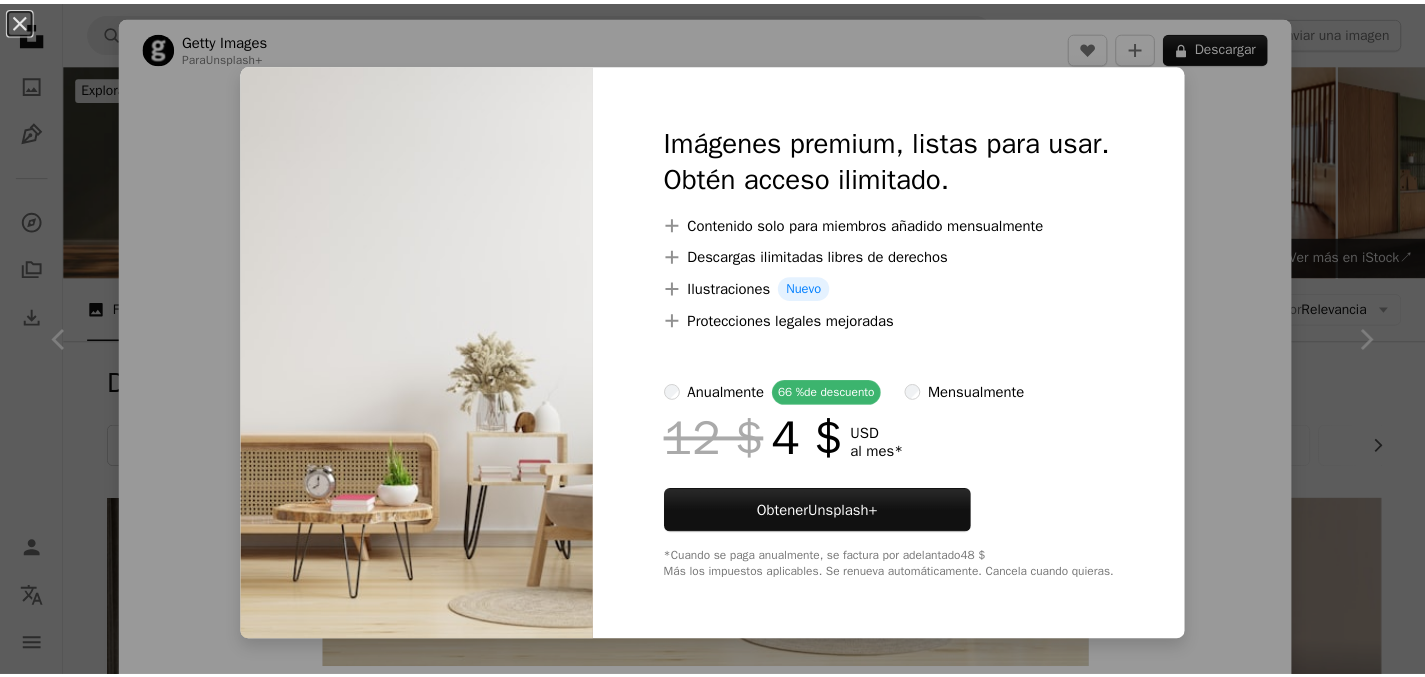 scroll, scrollTop: 3136, scrollLeft: 0, axis: vertical 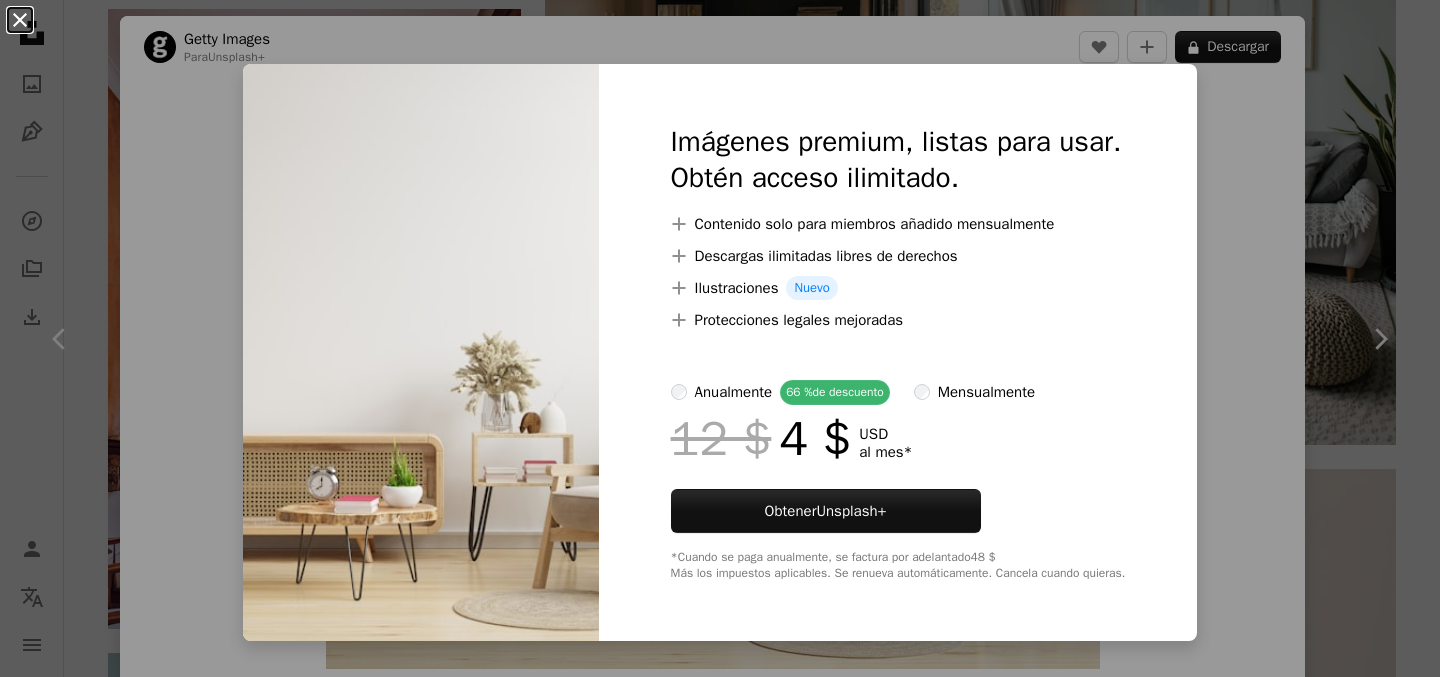click on "An X shape" at bounding box center (20, 20) 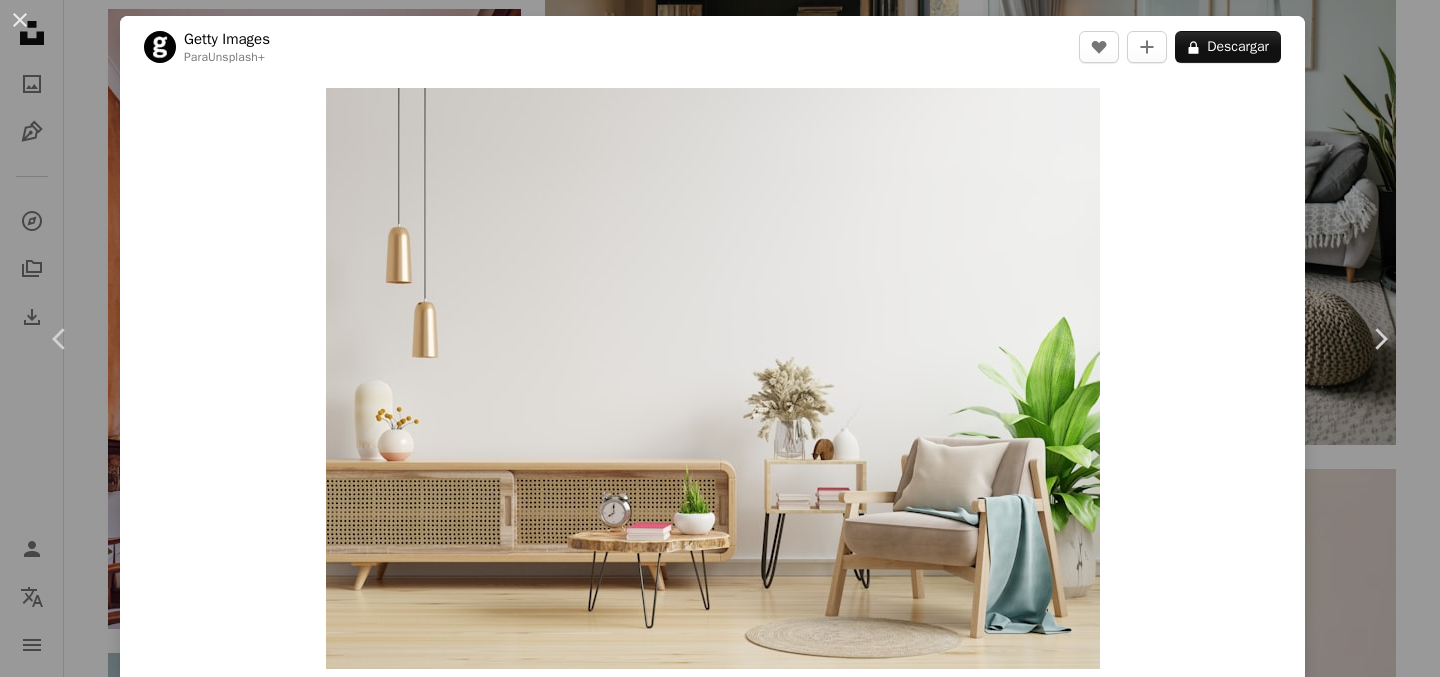 click on "An X shape Chevron left Chevron right Getty Images Para Unsplash+ A heart A plus sign A lock Descargar Zoom in A forward-right arrow Compartir More Actions Calendar outlined Publicado el 29 de agosto de 2022 Safety Con la Licencia Unsplash+ oficina arte Diseño de interiores Salón mesa sofá decoración del hogar apartamento interior de la casa Atrás estante vacío sin personas imagen generada digitalmente Habitación doméstica Cultura tailandesa escaso Imágenes de dominio público Imágenes relacionadas Plus sign for Unsplash+ A heart A plus sign Getty Images Para Unsplash+ A lock Descargar Plus sign for Unsplash+ A heart A plus sign Getty Images Para Unsplash+ A lock Descargar Plus sign for Unsplash+ A heart A plus sign Getty Images Para Unsplash+ A lock Descargar Plus sign for Unsplash+ A heart A plus sign Getty Images Para Unsplash+ A lock Descargar Plus sign for Unsplash+ A heart A plus sign Getty Images" at bounding box center [720, 338] 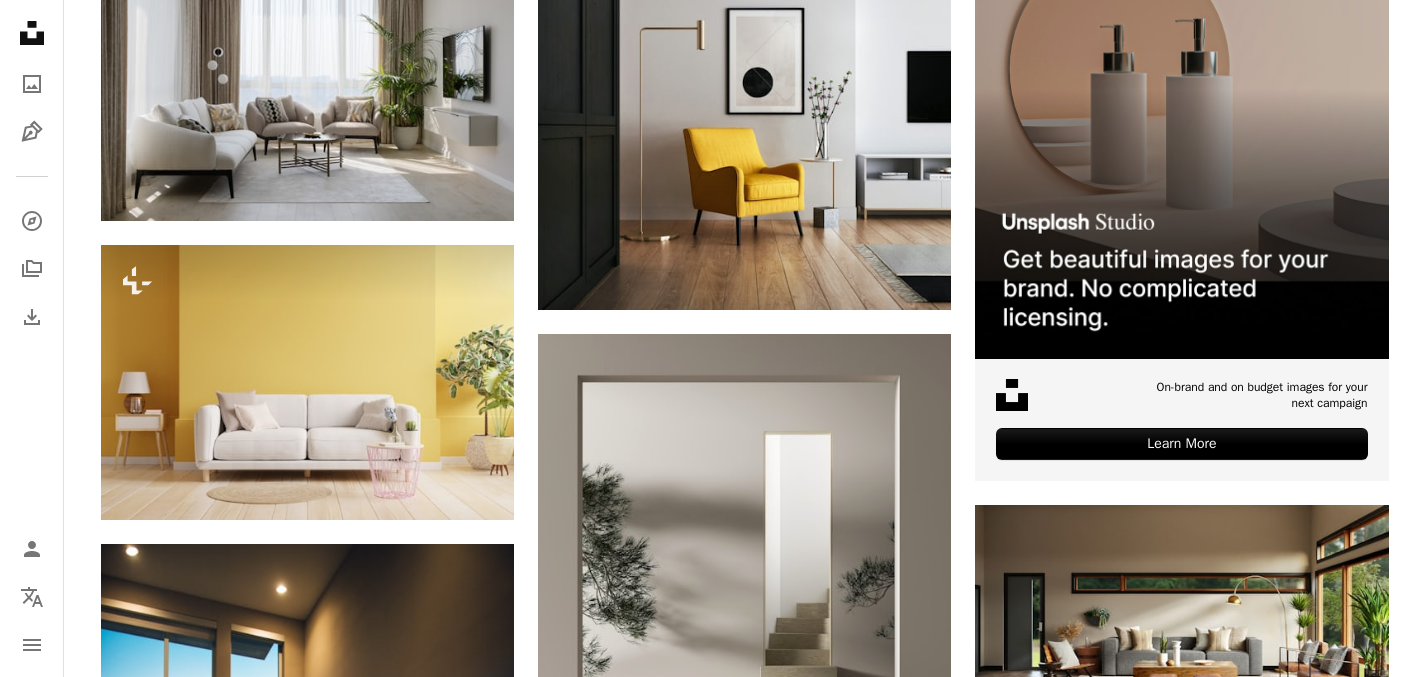 scroll, scrollTop: 0, scrollLeft: 0, axis: both 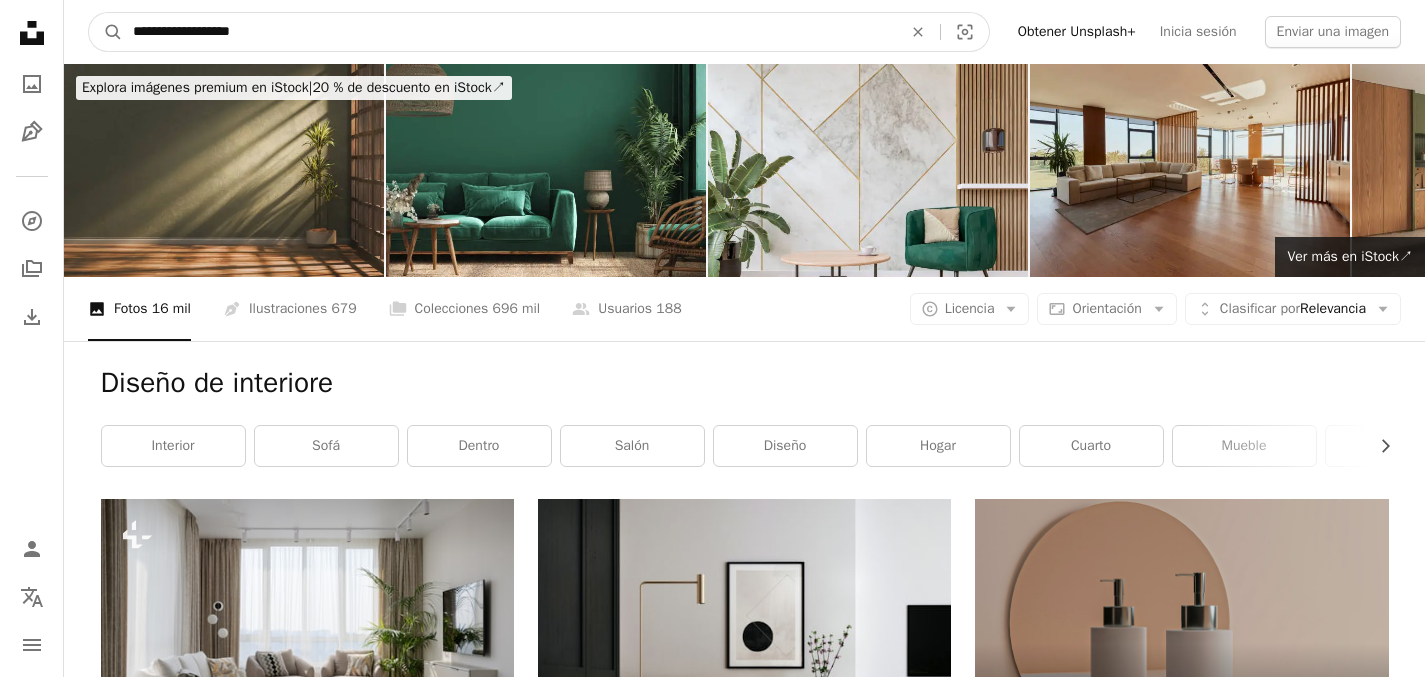 drag, startPoint x: 301, startPoint y: 37, endPoint x: 0, endPoint y: -45, distance: 311.96954 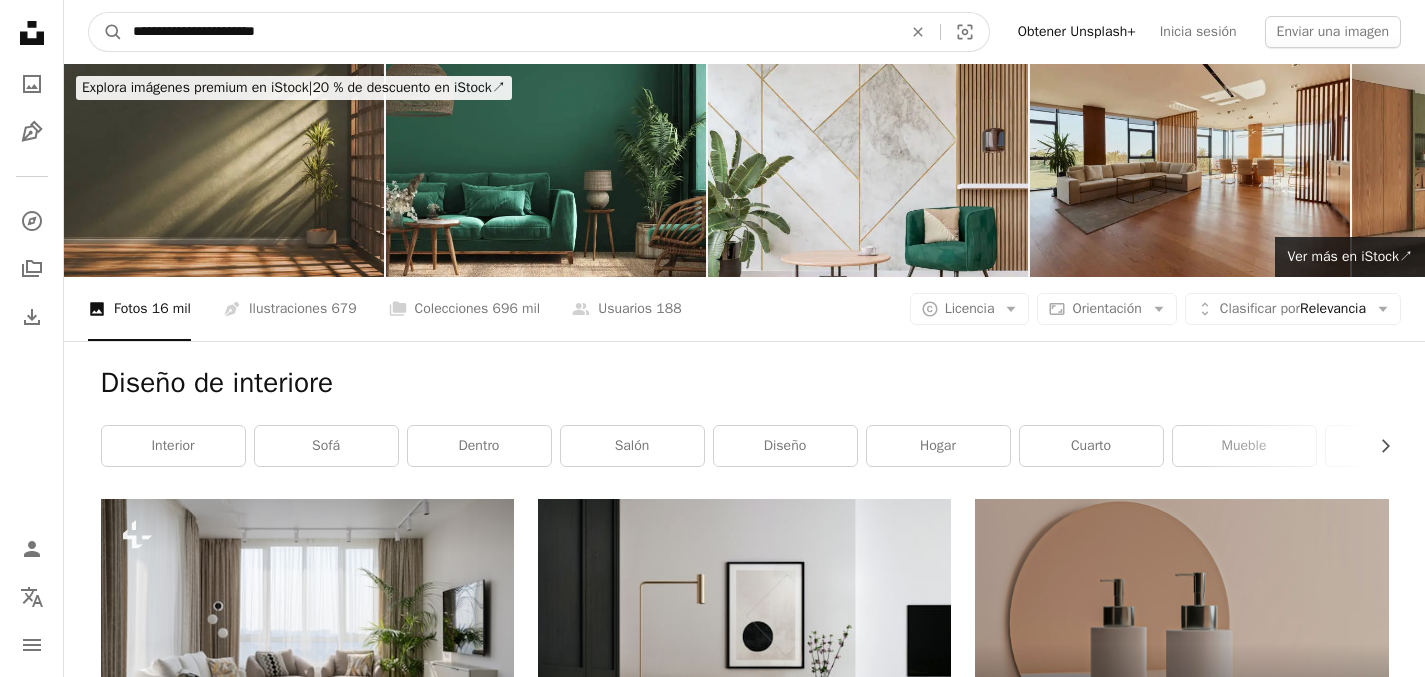 type on "**********" 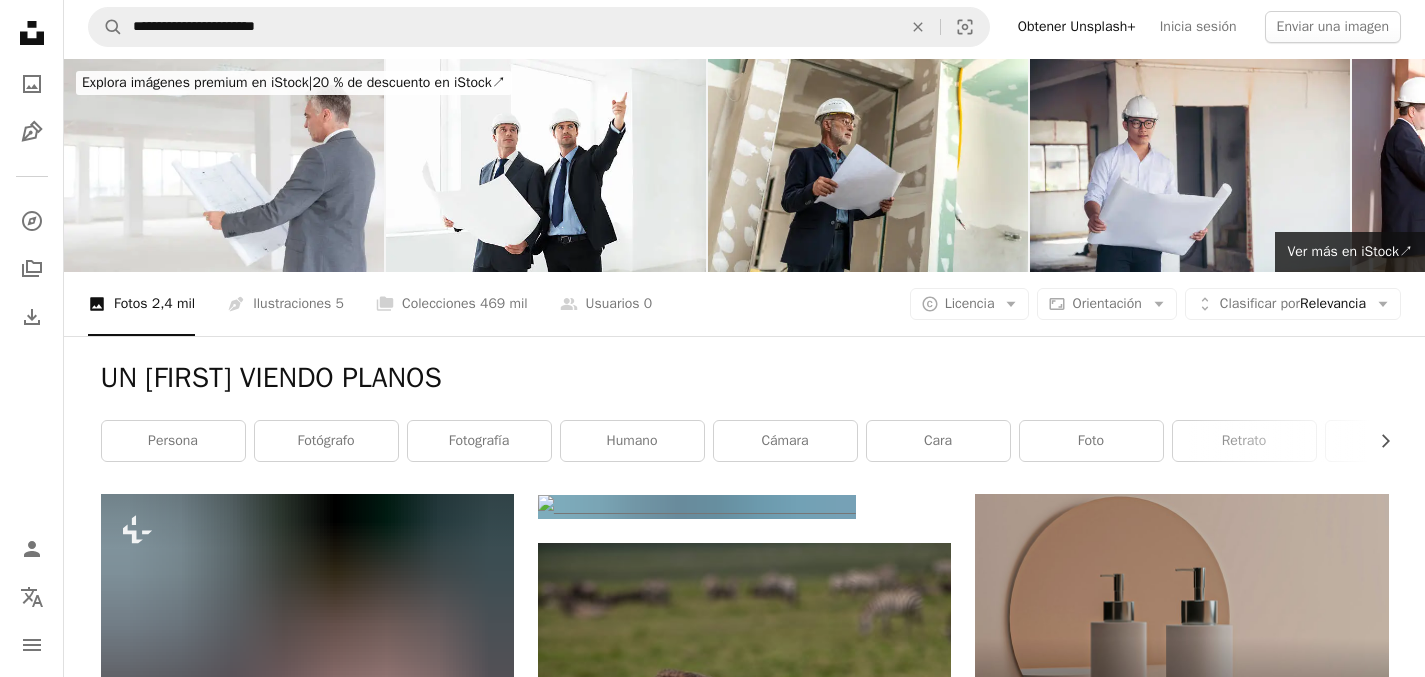 scroll, scrollTop: 0, scrollLeft: 0, axis: both 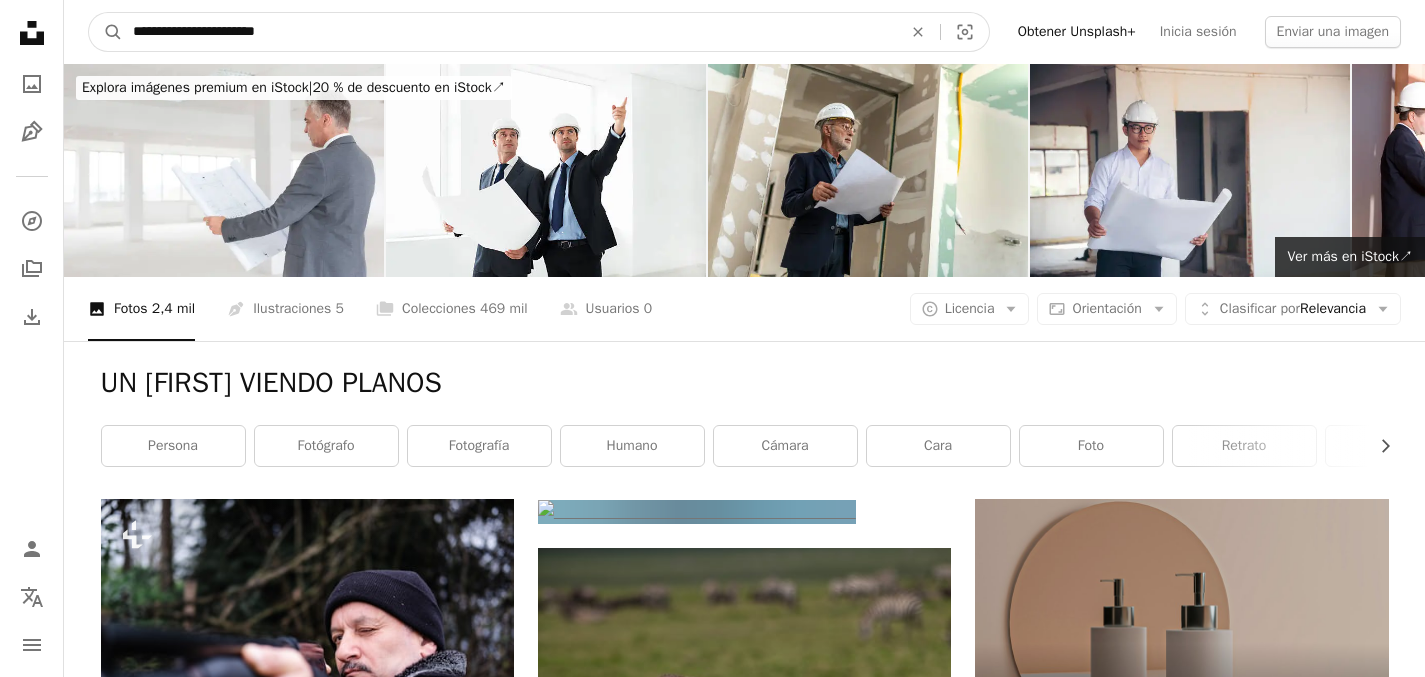 click on "**********" at bounding box center (509, 32) 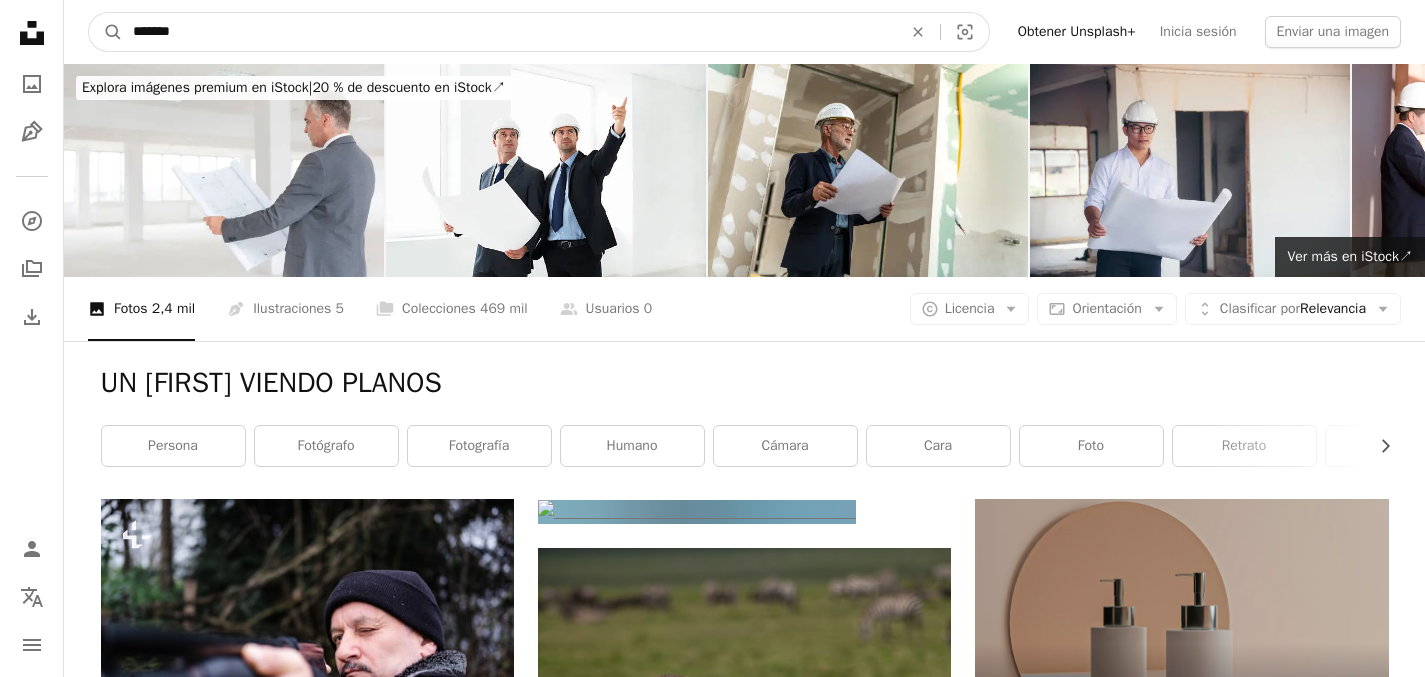 type on "******" 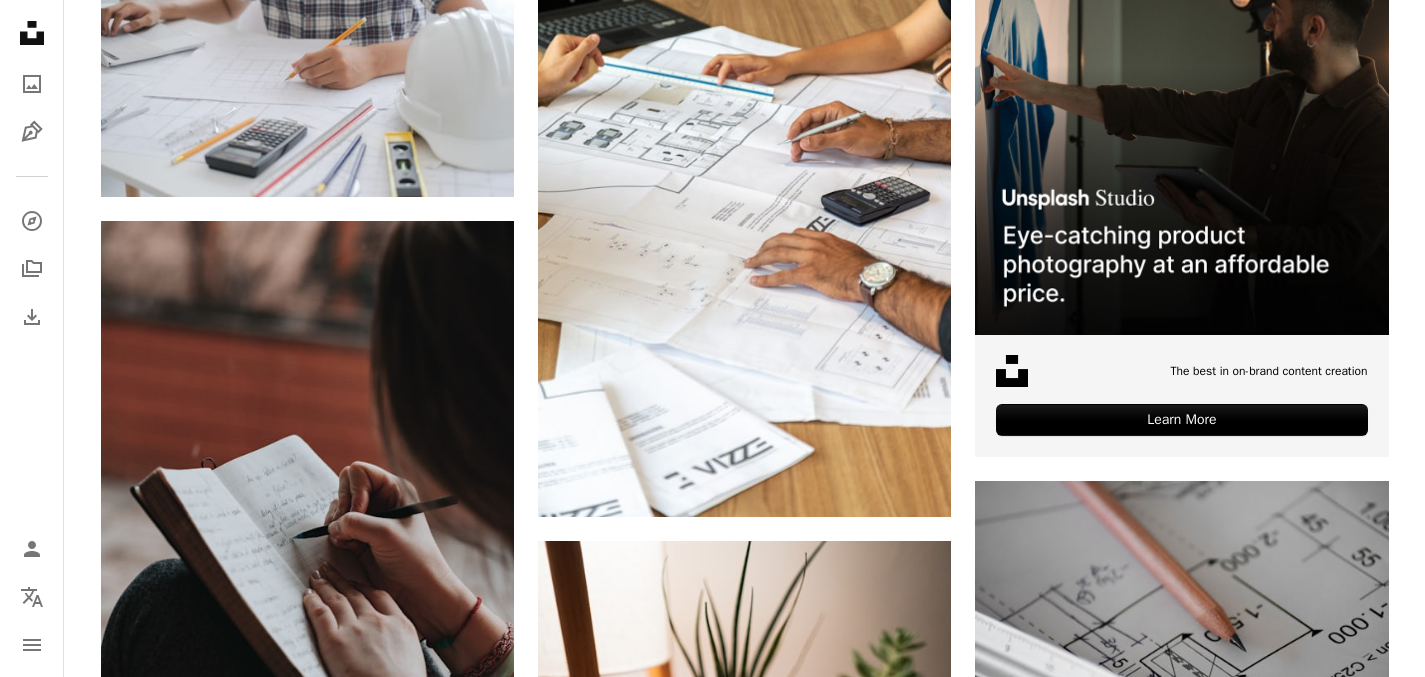 scroll, scrollTop: 0, scrollLeft: 0, axis: both 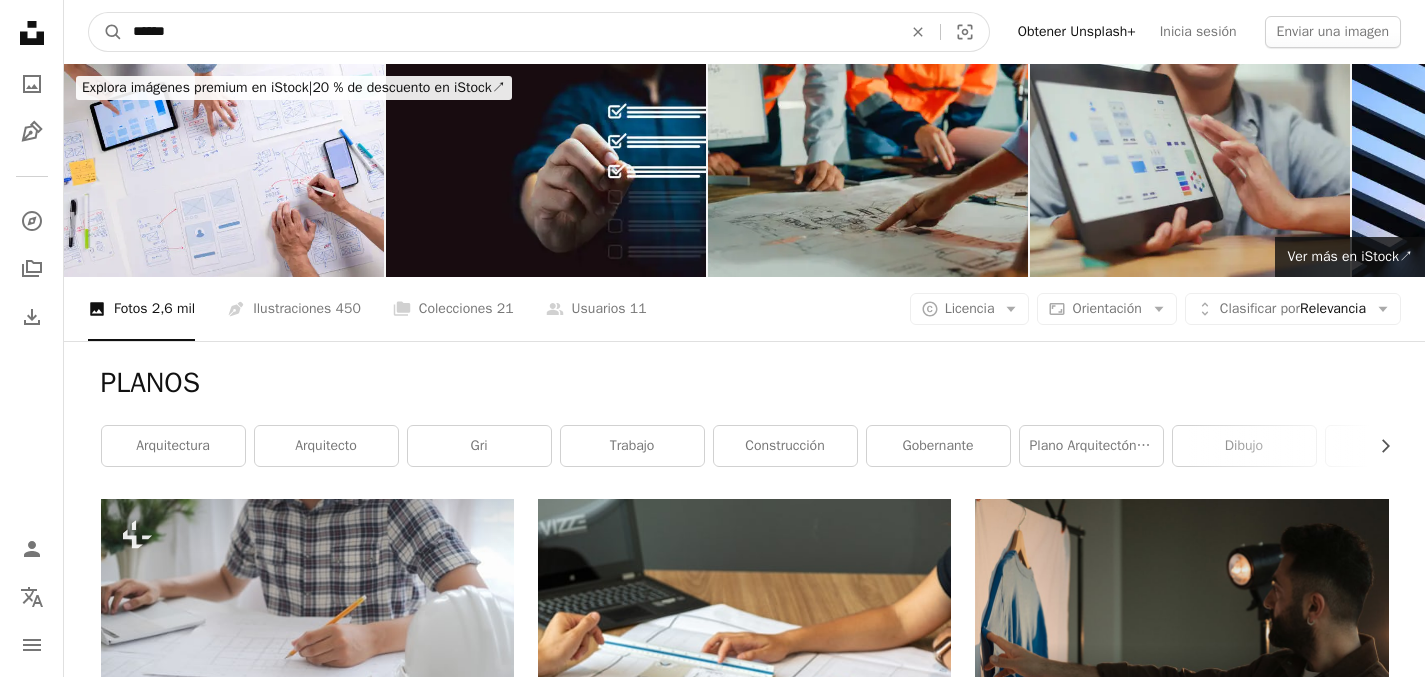 click on "******" at bounding box center (509, 32) 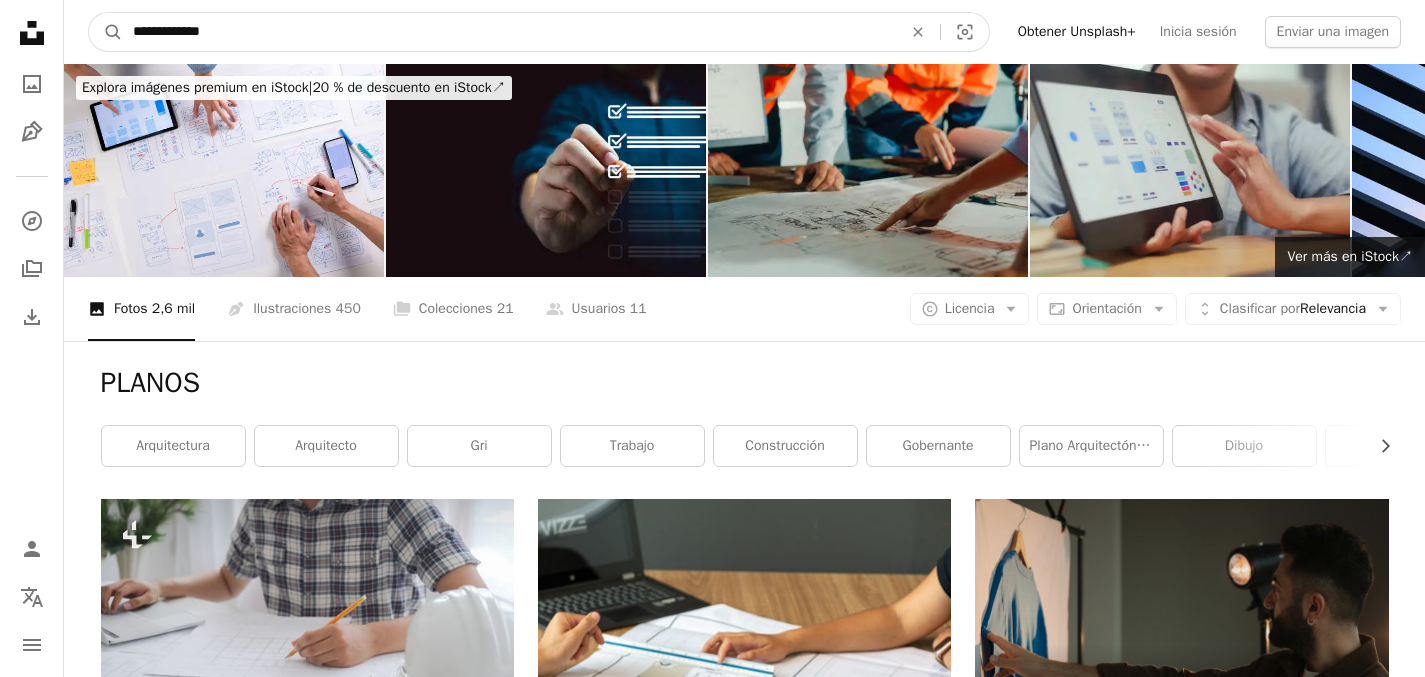 type on "**********" 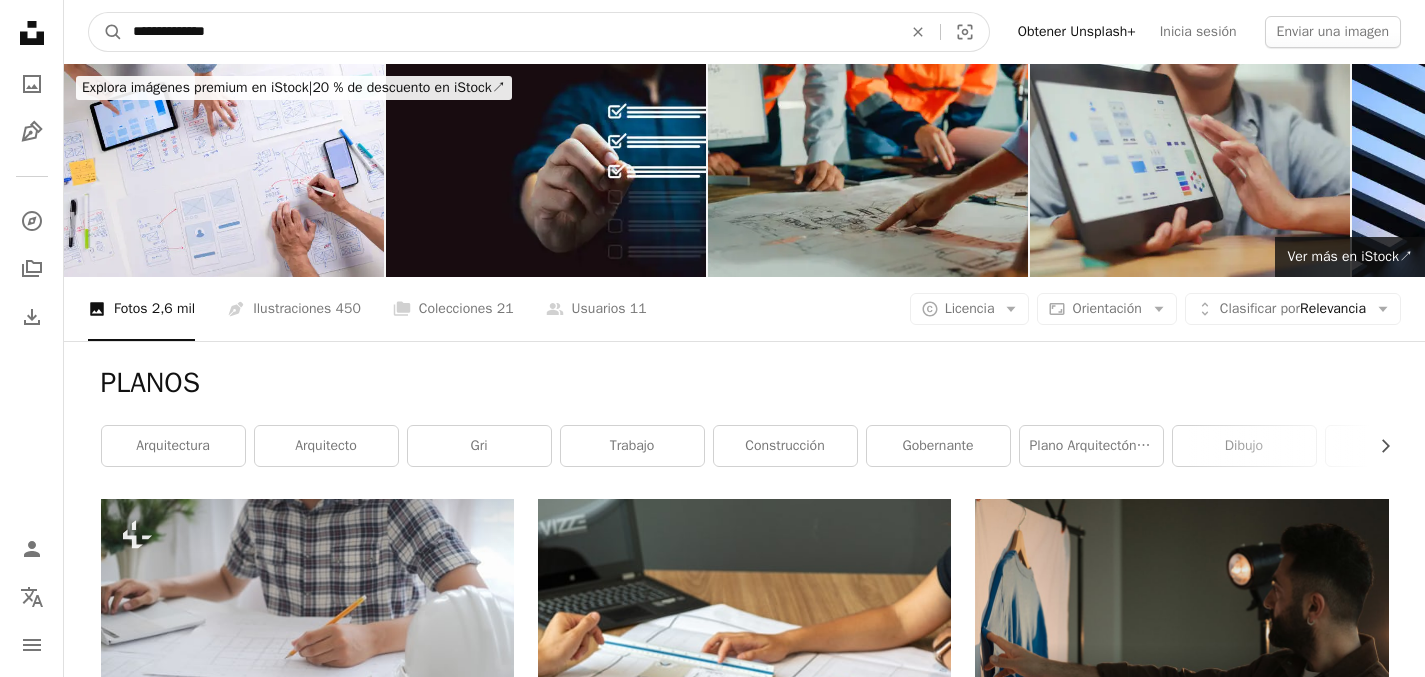 click on "A magnifying glass" at bounding box center [106, 32] 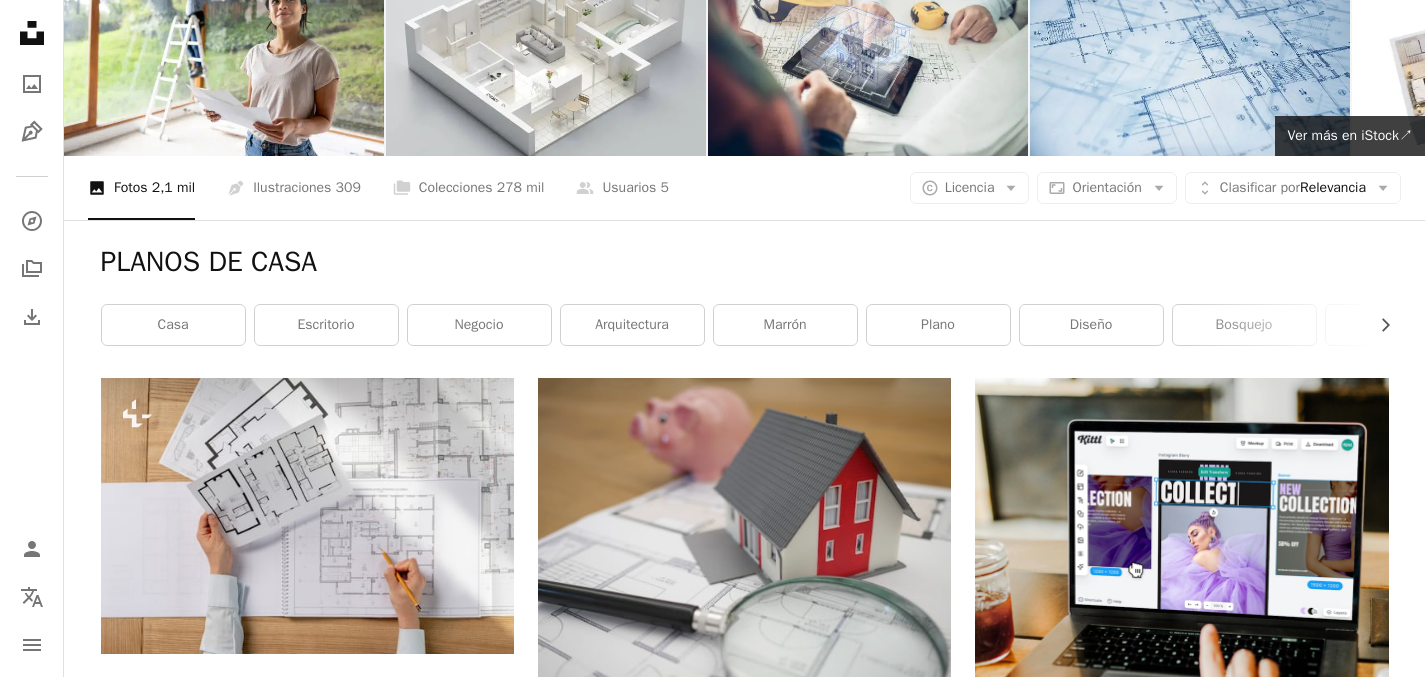 scroll, scrollTop: 0, scrollLeft: 0, axis: both 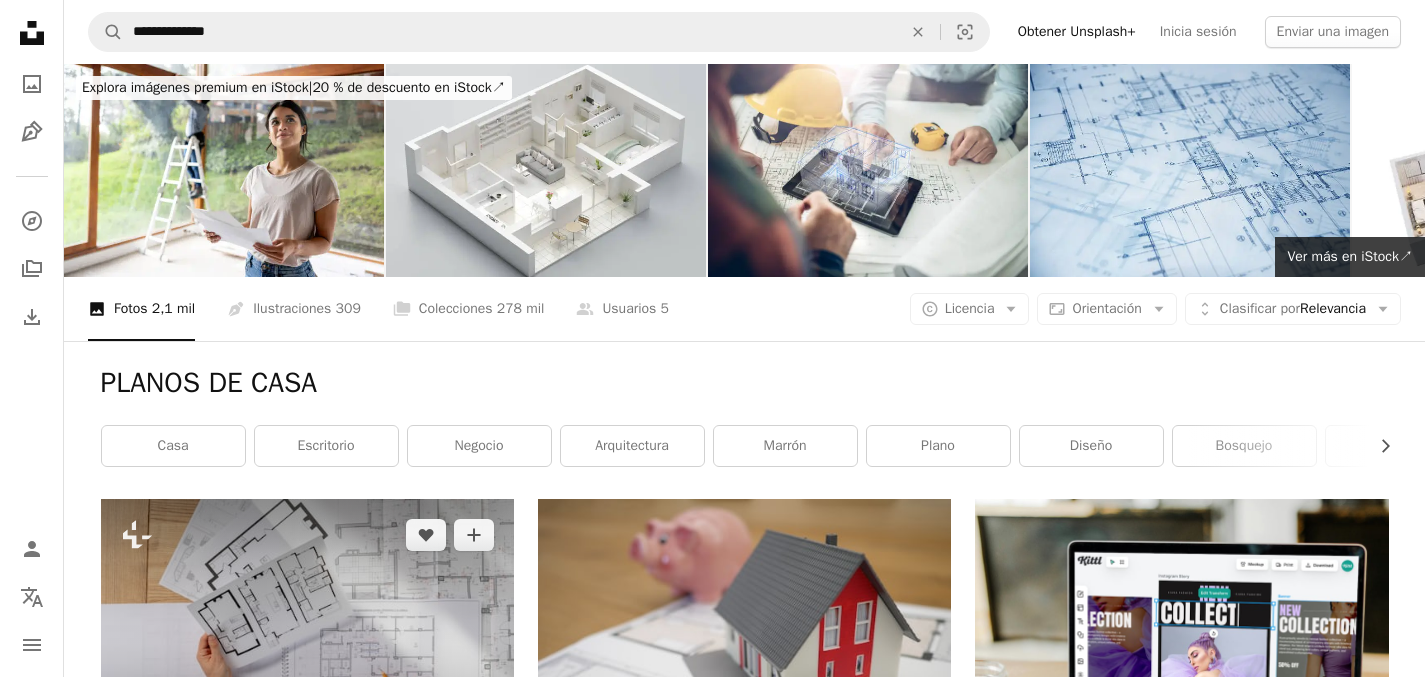 click at bounding box center [307, 636] 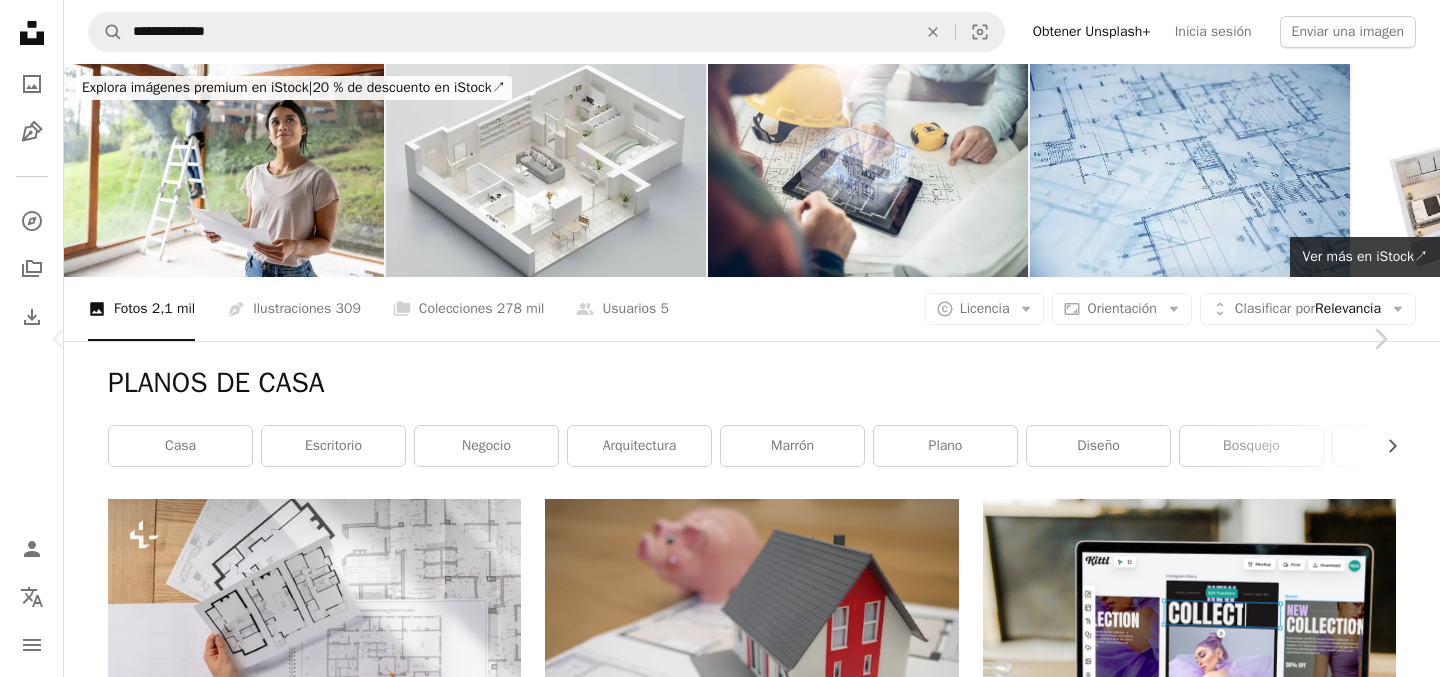 click on "A lock Descargar" at bounding box center [1228, 4489] 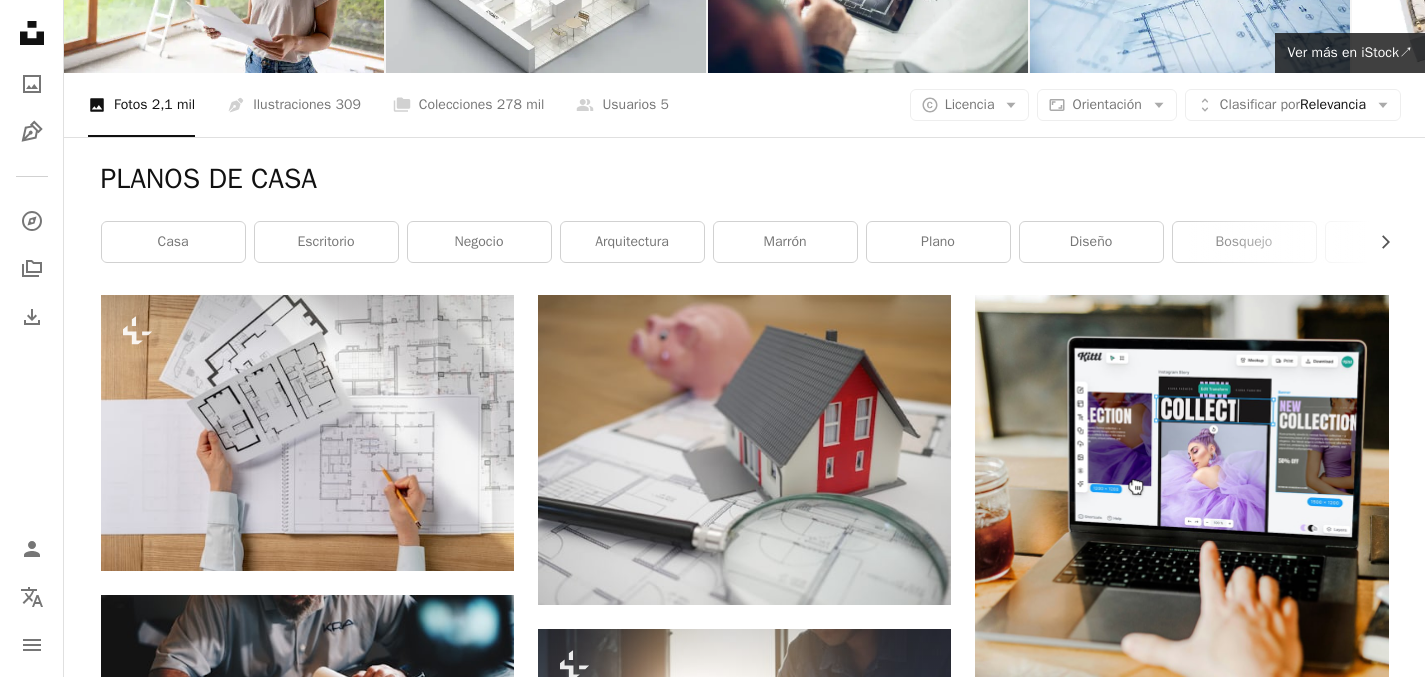 scroll, scrollTop: 373, scrollLeft: 0, axis: vertical 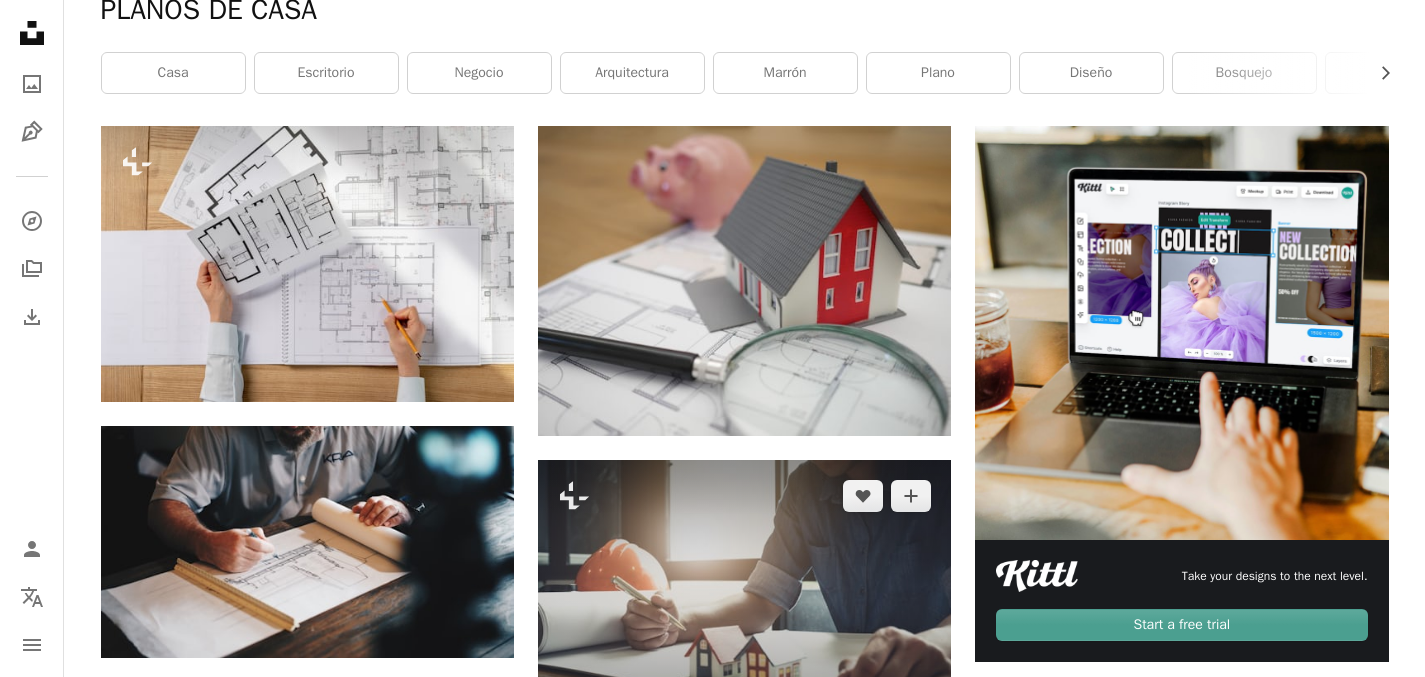 click at bounding box center [744, 597] 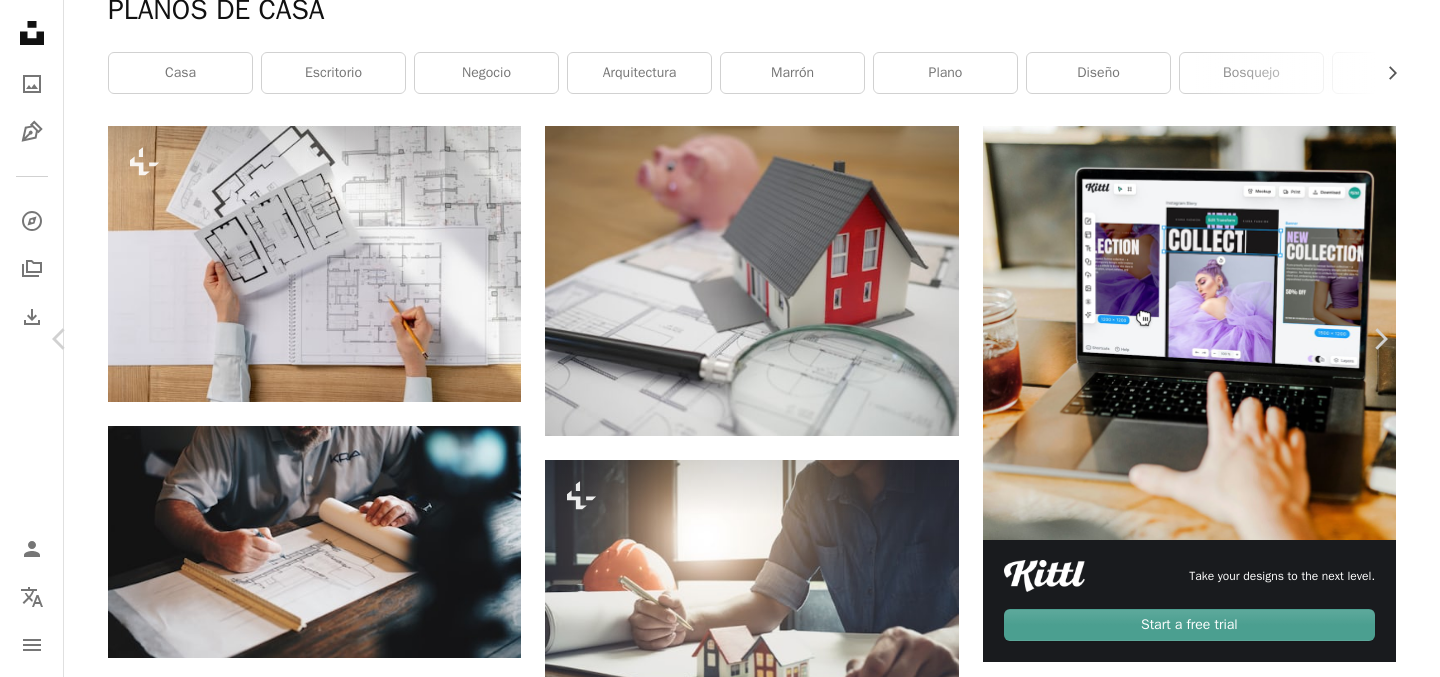 click on "A lock Descargar" at bounding box center [1228, 4116] 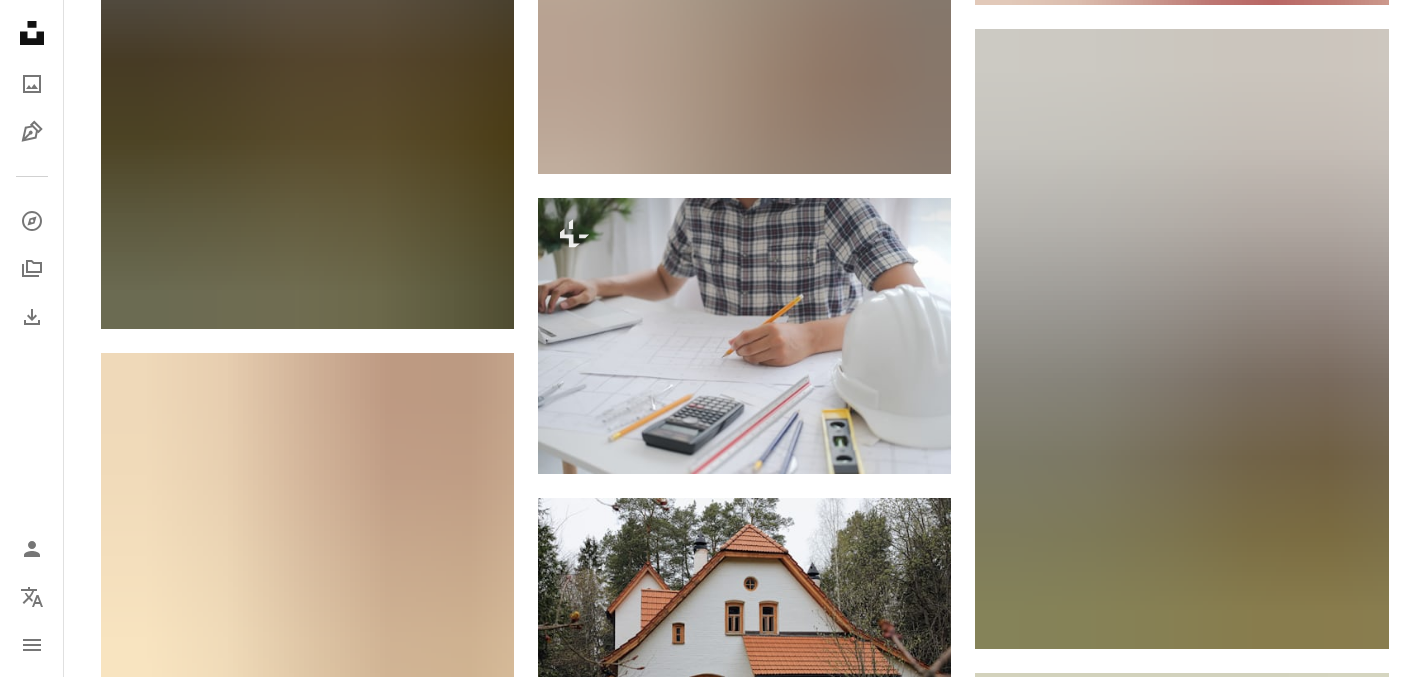 scroll, scrollTop: 1981, scrollLeft: 0, axis: vertical 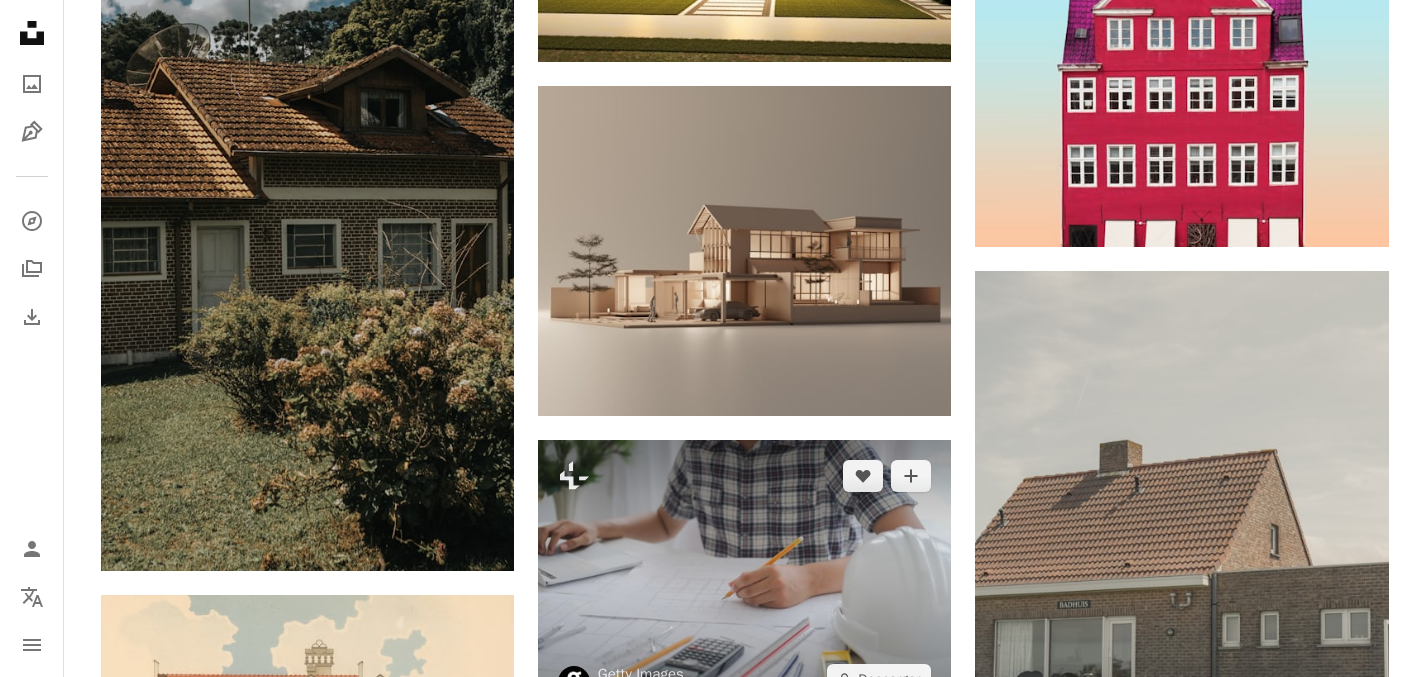 click at bounding box center [744, 577] 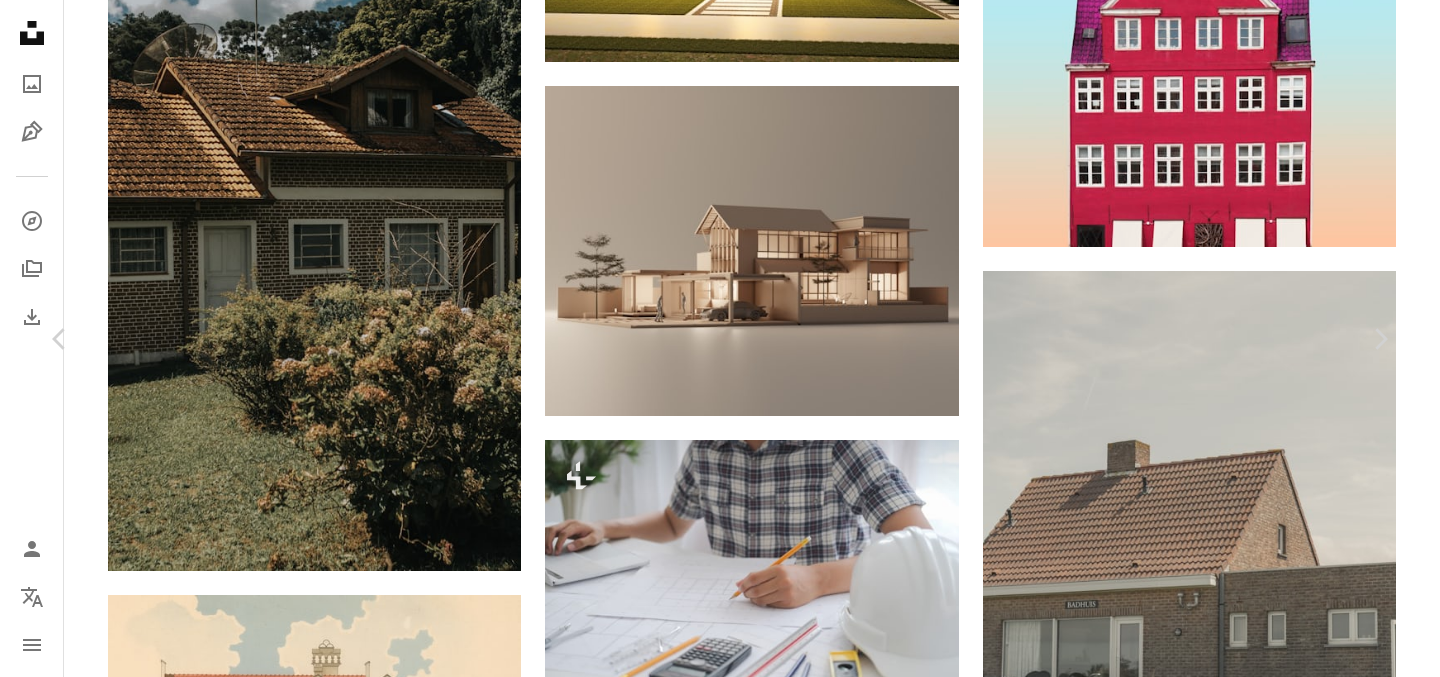 click on "A lock Descargar" at bounding box center [1228, 5438] 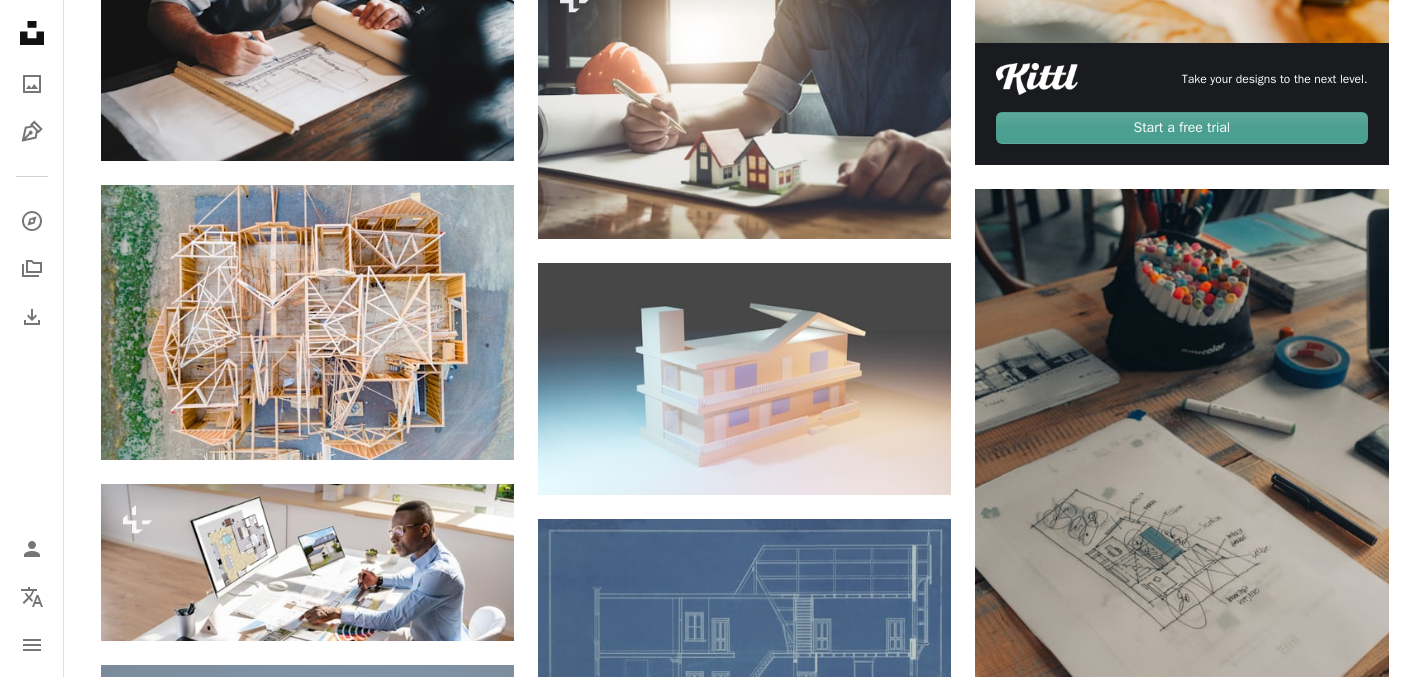 scroll, scrollTop: 797, scrollLeft: 0, axis: vertical 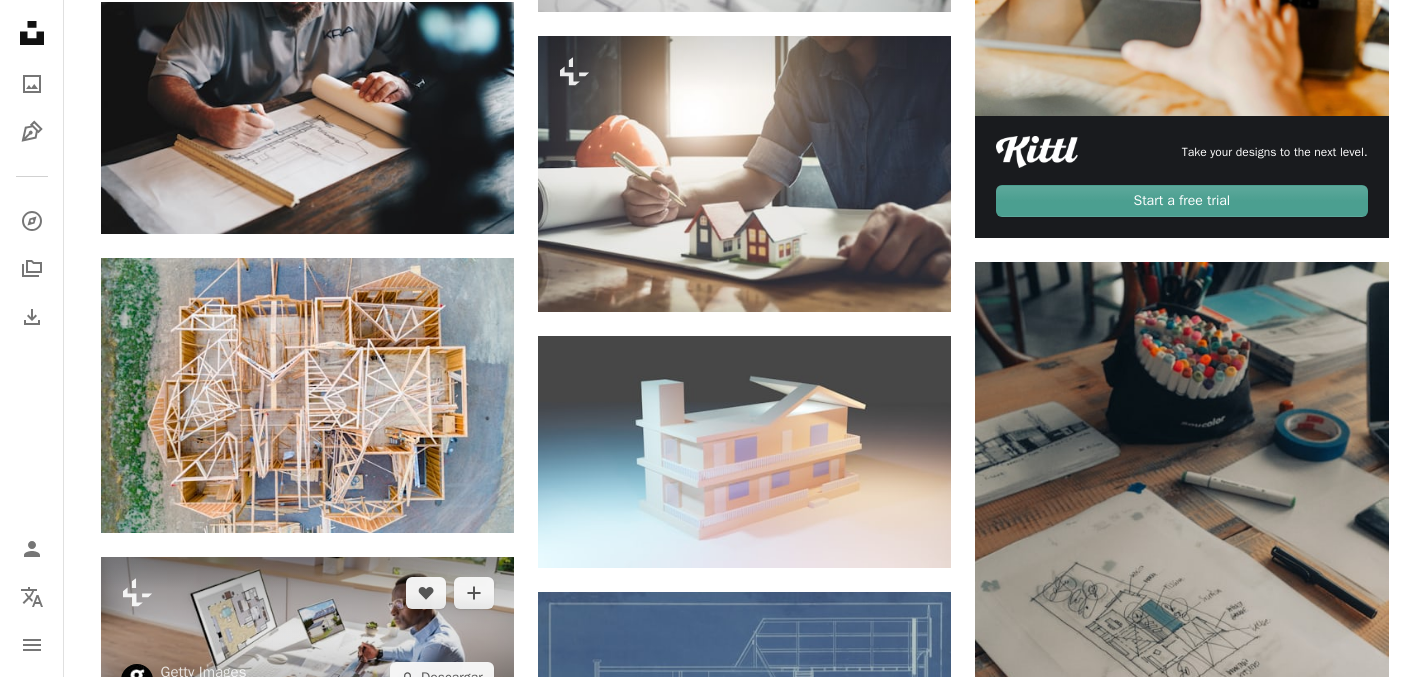 click at bounding box center [307, 635] 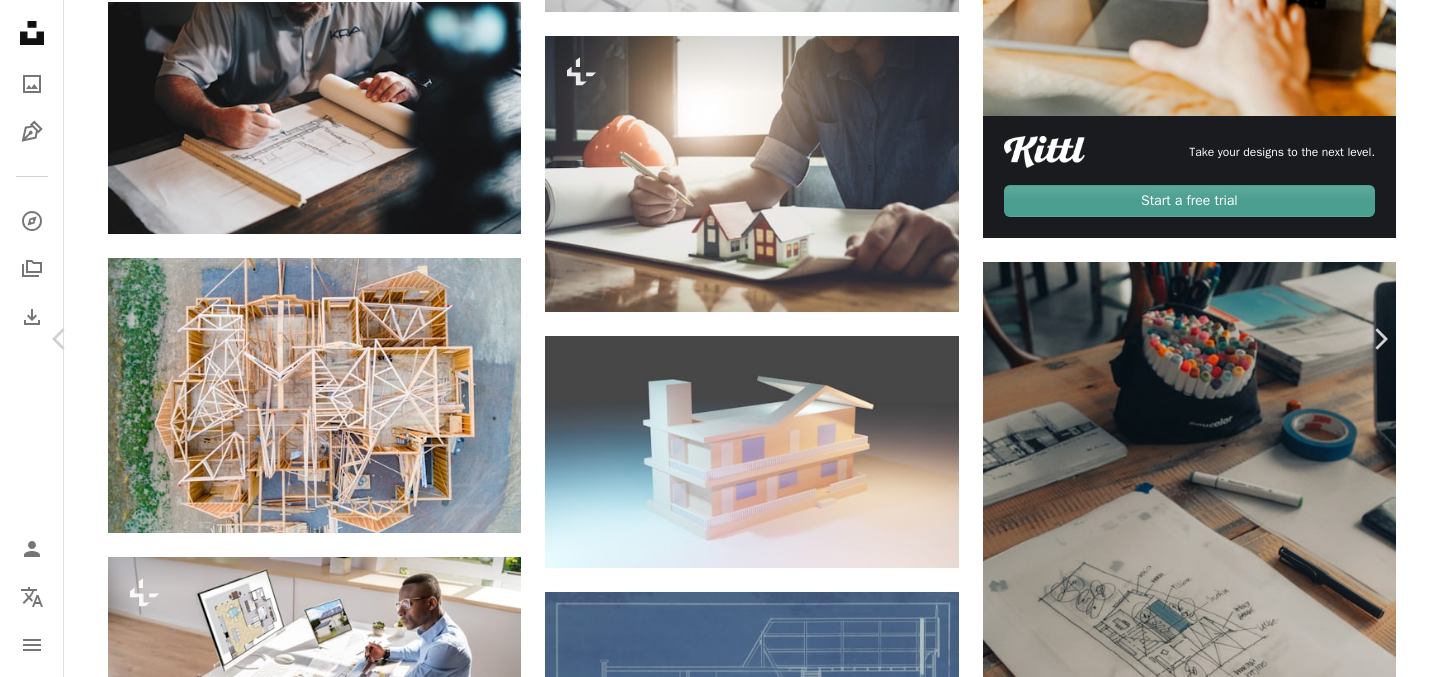 click on "A lock Descargar" at bounding box center [1228, 6622] 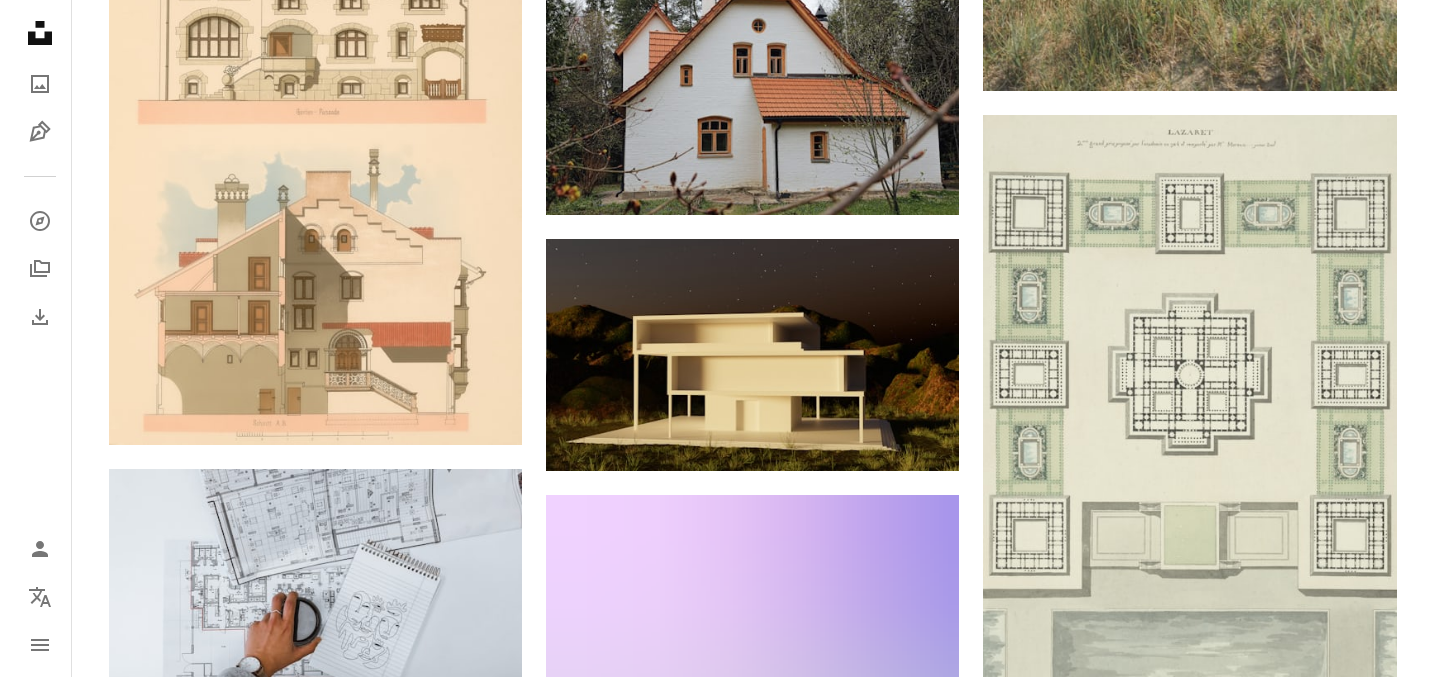 scroll, scrollTop: 2772, scrollLeft: 0, axis: vertical 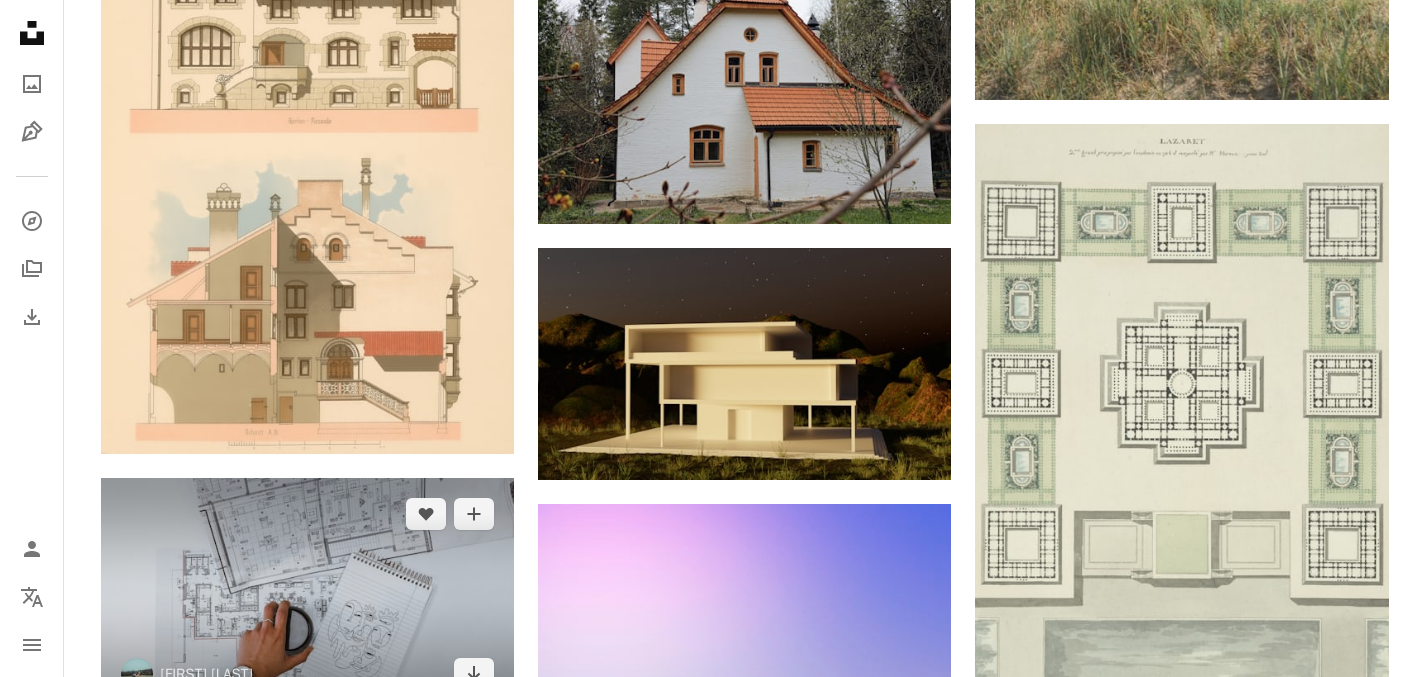 click at bounding box center (307, 594) 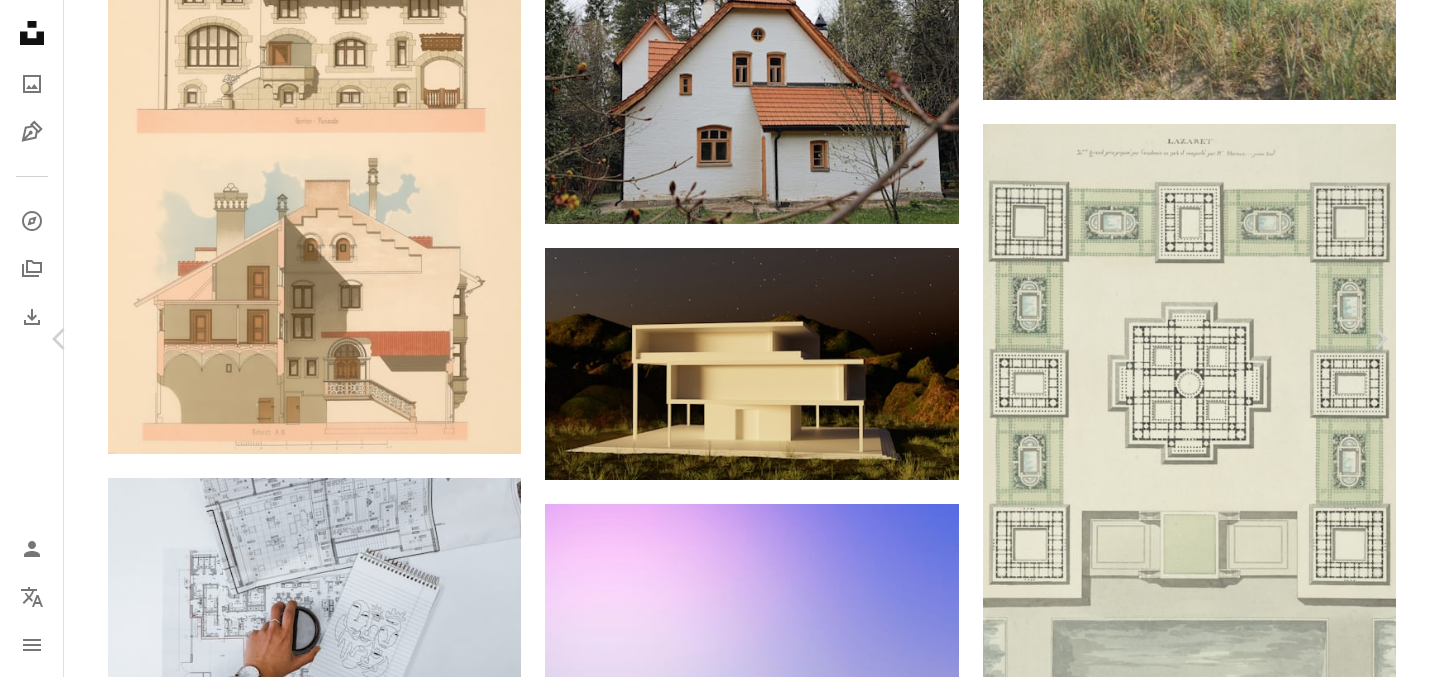 click at bounding box center (713, 4978) 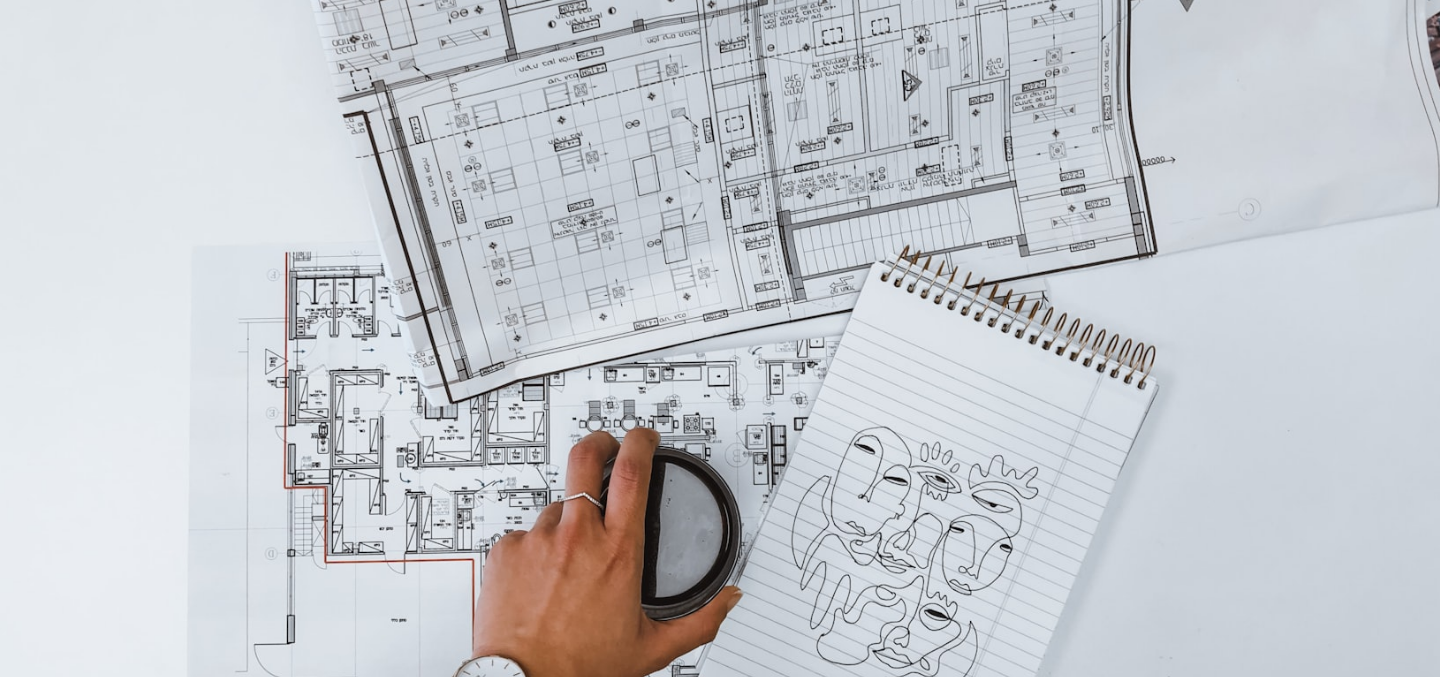 scroll, scrollTop: 58, scrollLeft: 0, axis: vertical 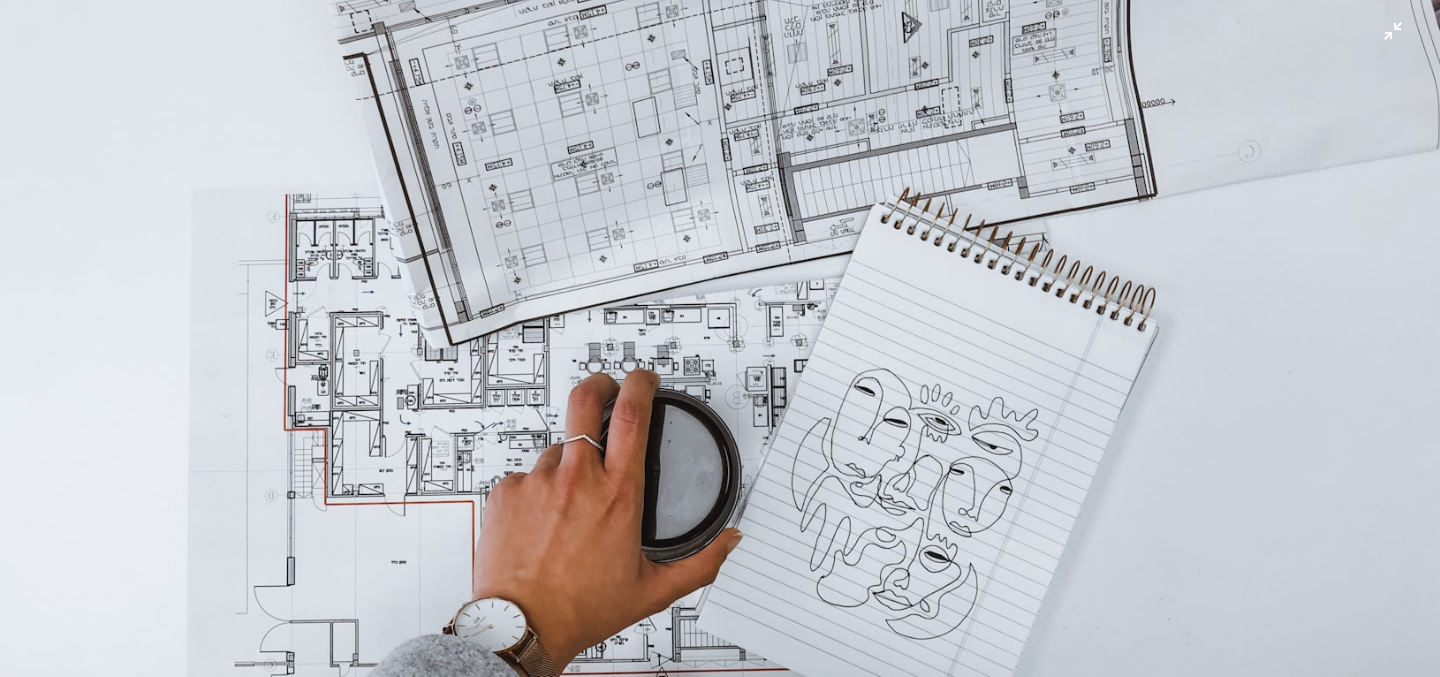 click at bounding box center [720, 346] 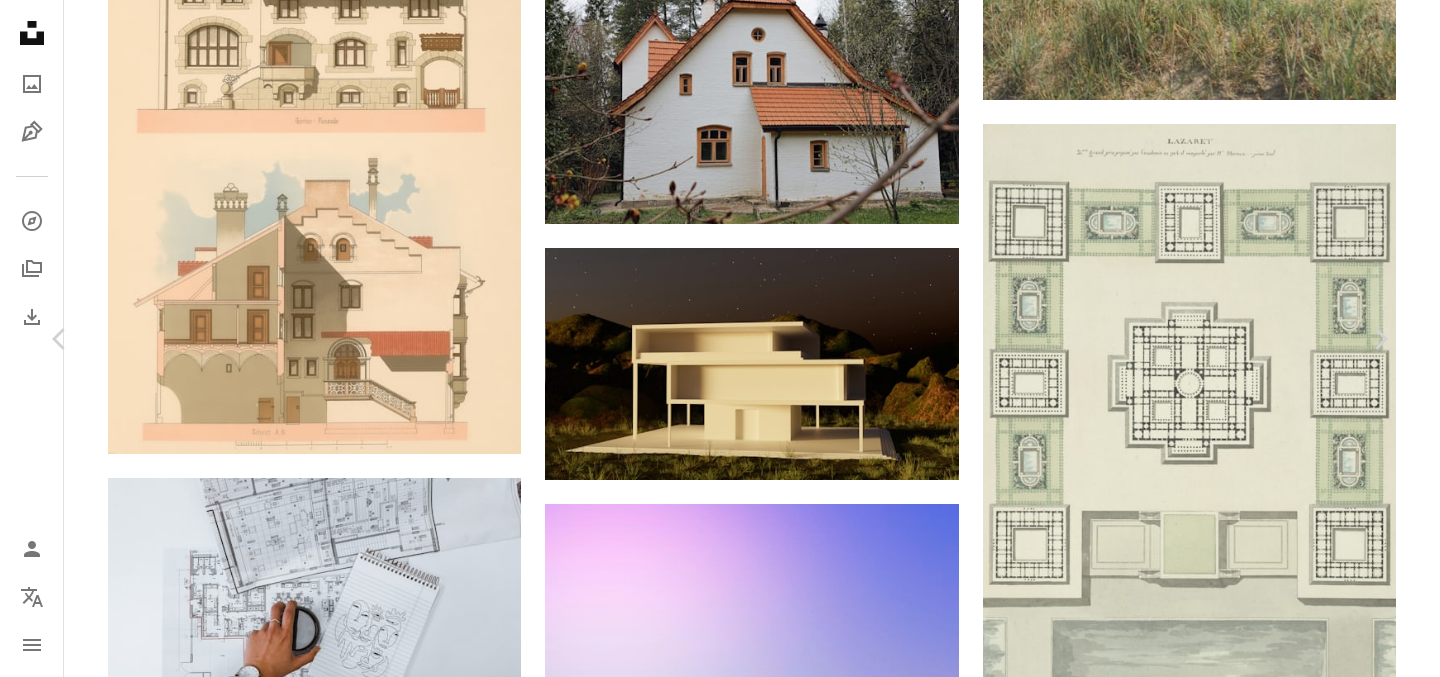 click on "Descargar gratis" at bounding box center [1184, 4647] 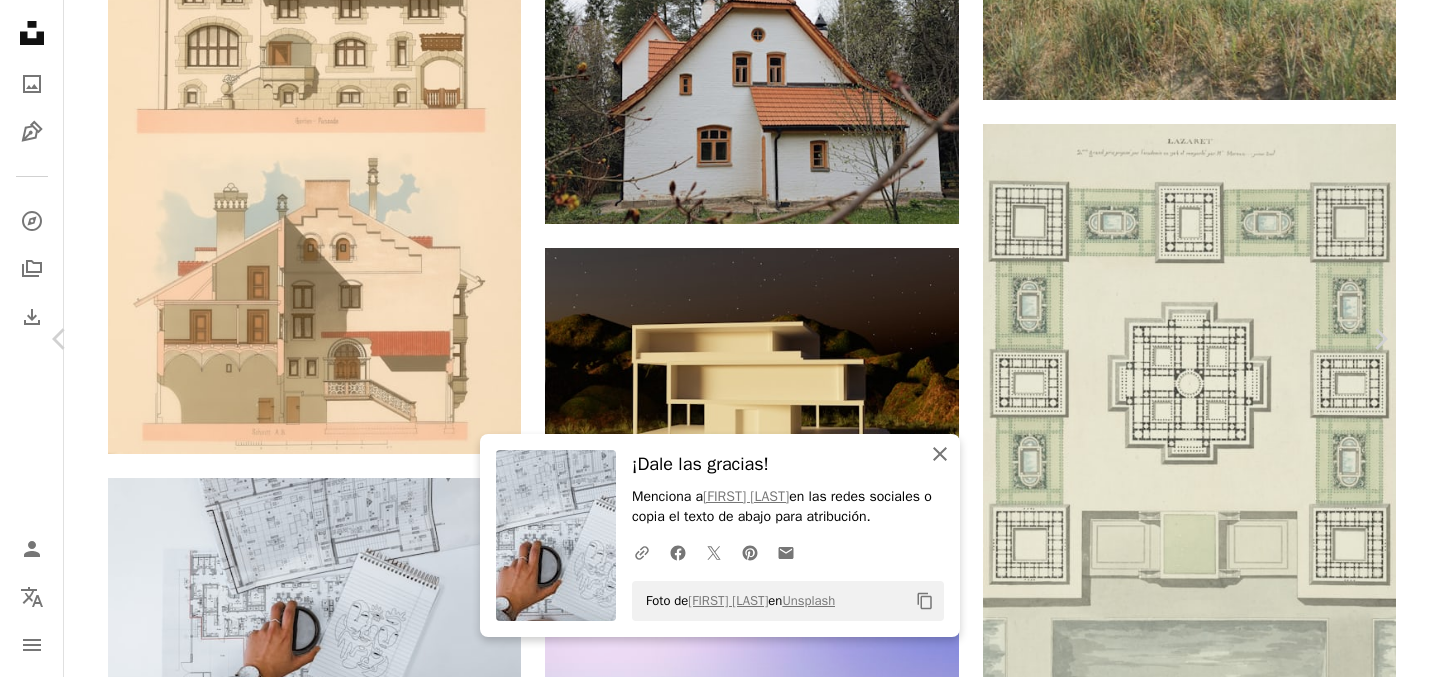 click 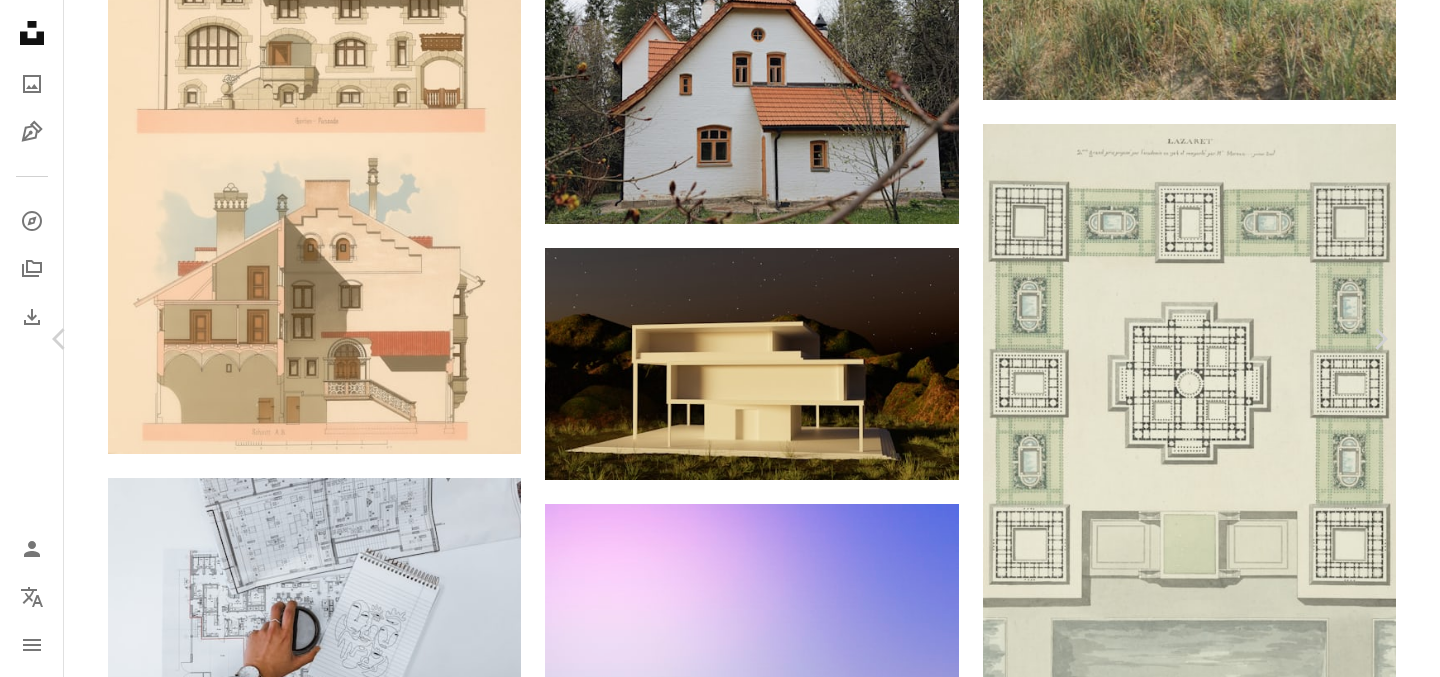 click on "Descargar gratis" at bounding box center (1184, 4647) 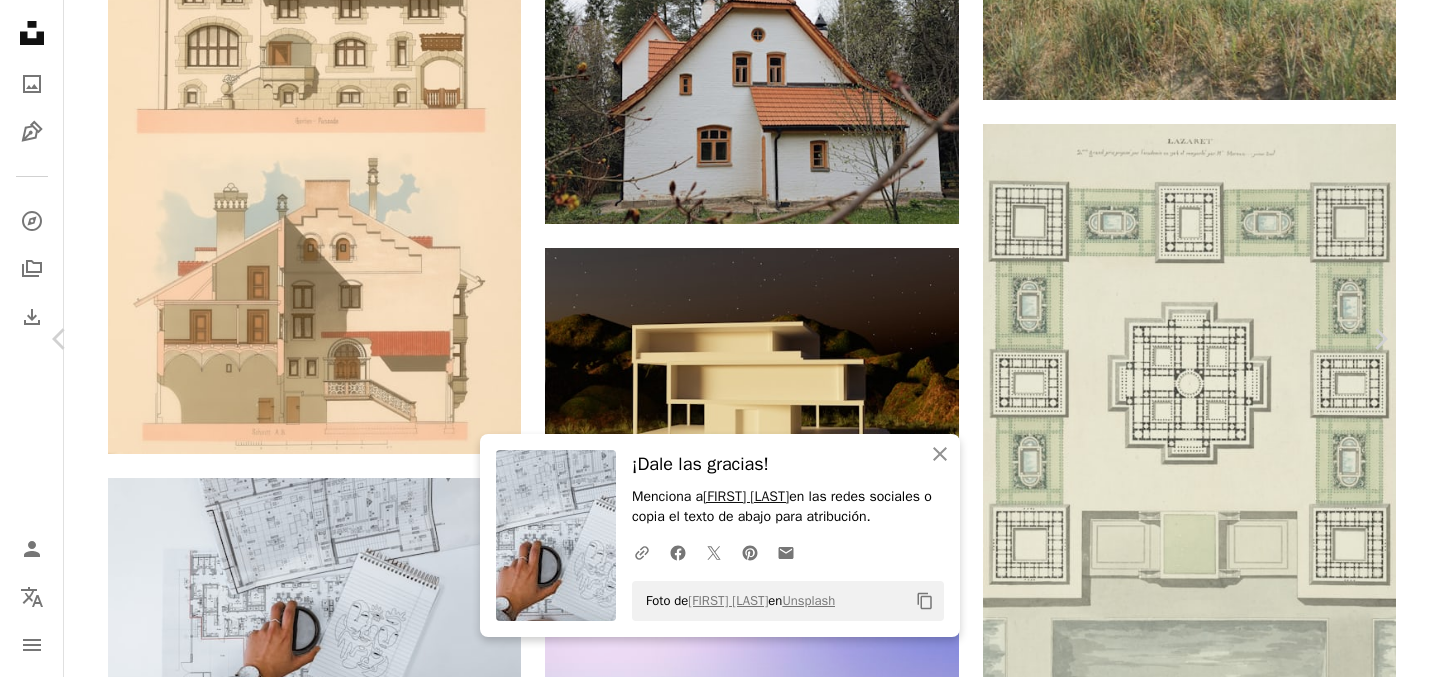 click on "[FIRST] [LAST]" at bounding box center (746, 496) 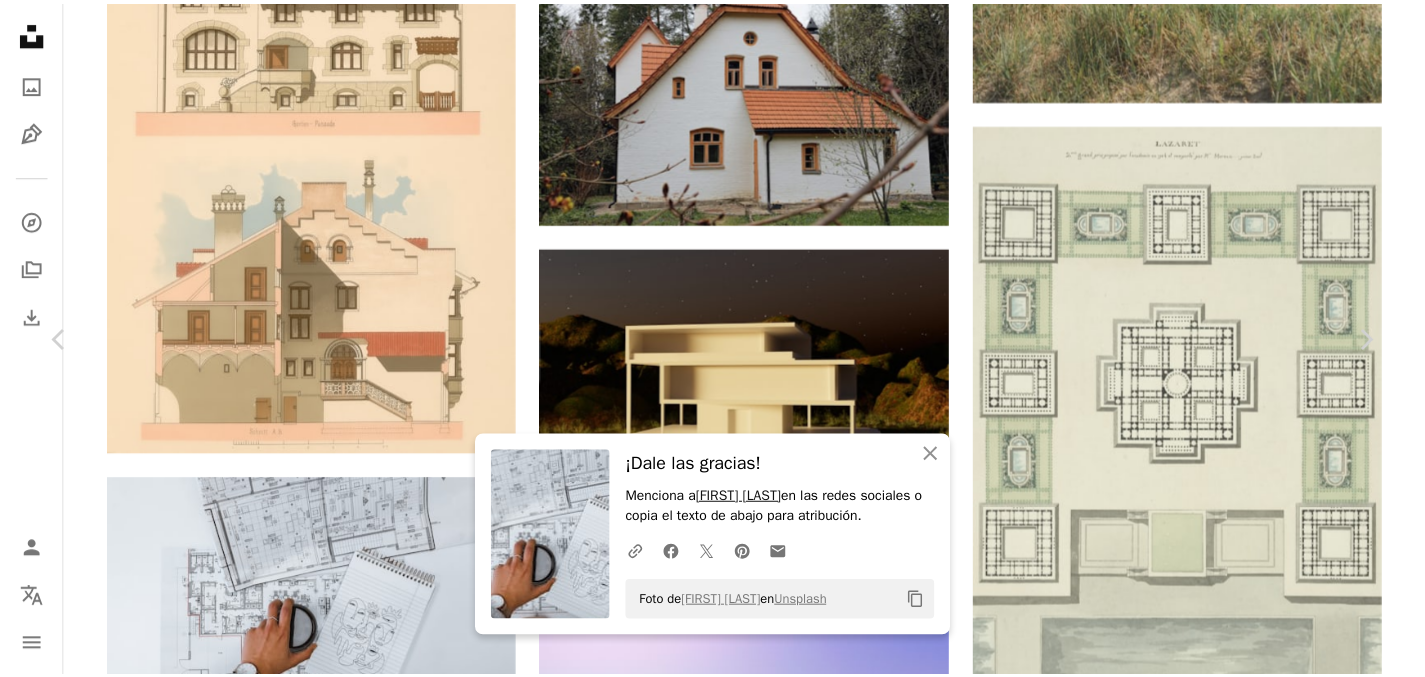 scroll, scrollTop: 0, scrollLeft: 0, axis: both 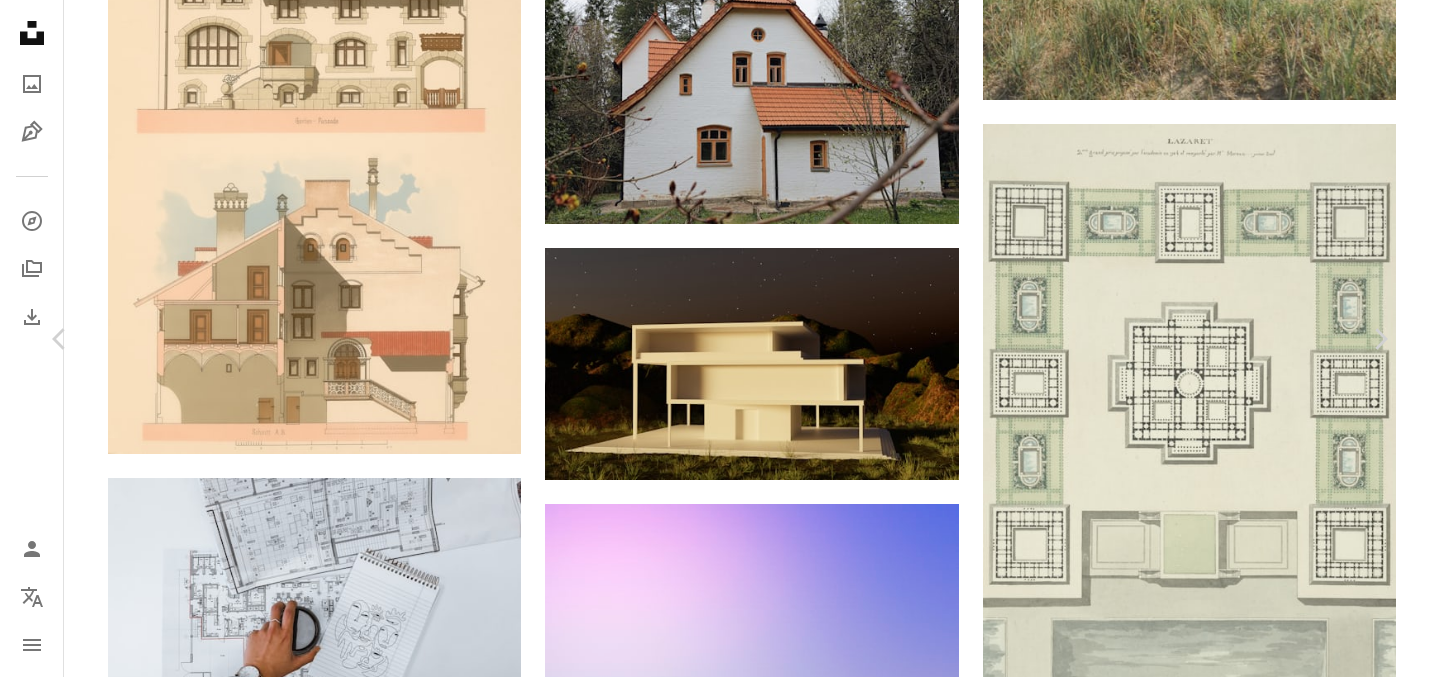 click on "Descargar gratis" at bounding box center (1184, 4647) 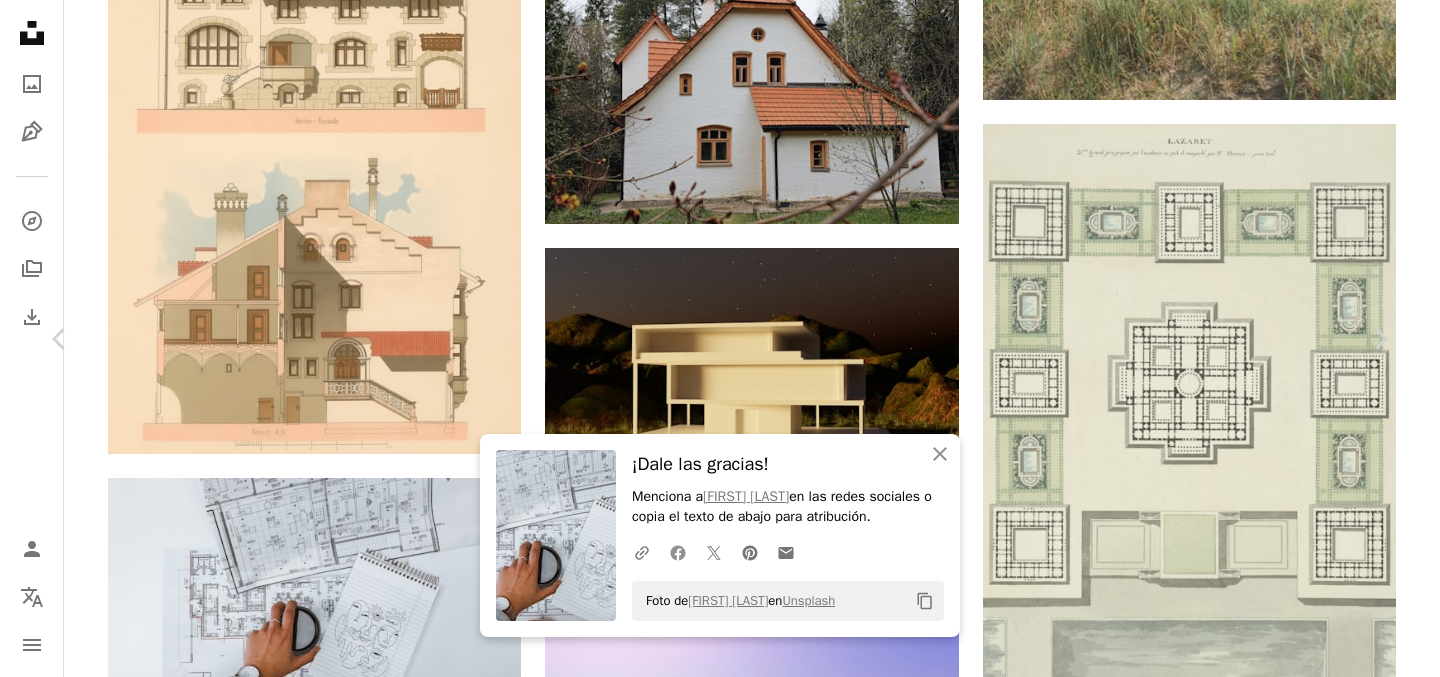 click on "Facebook icon" 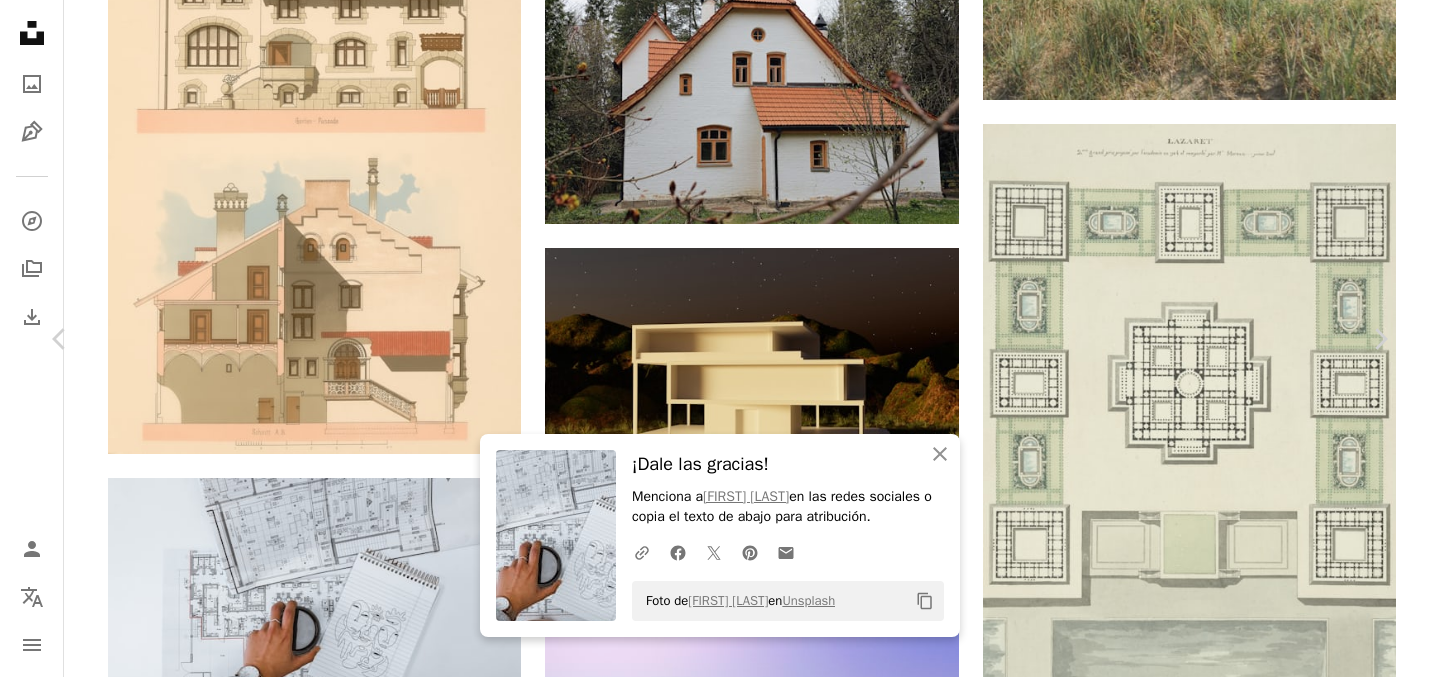 click on "Descargar gratis" at bounding box center (1184, 4647) 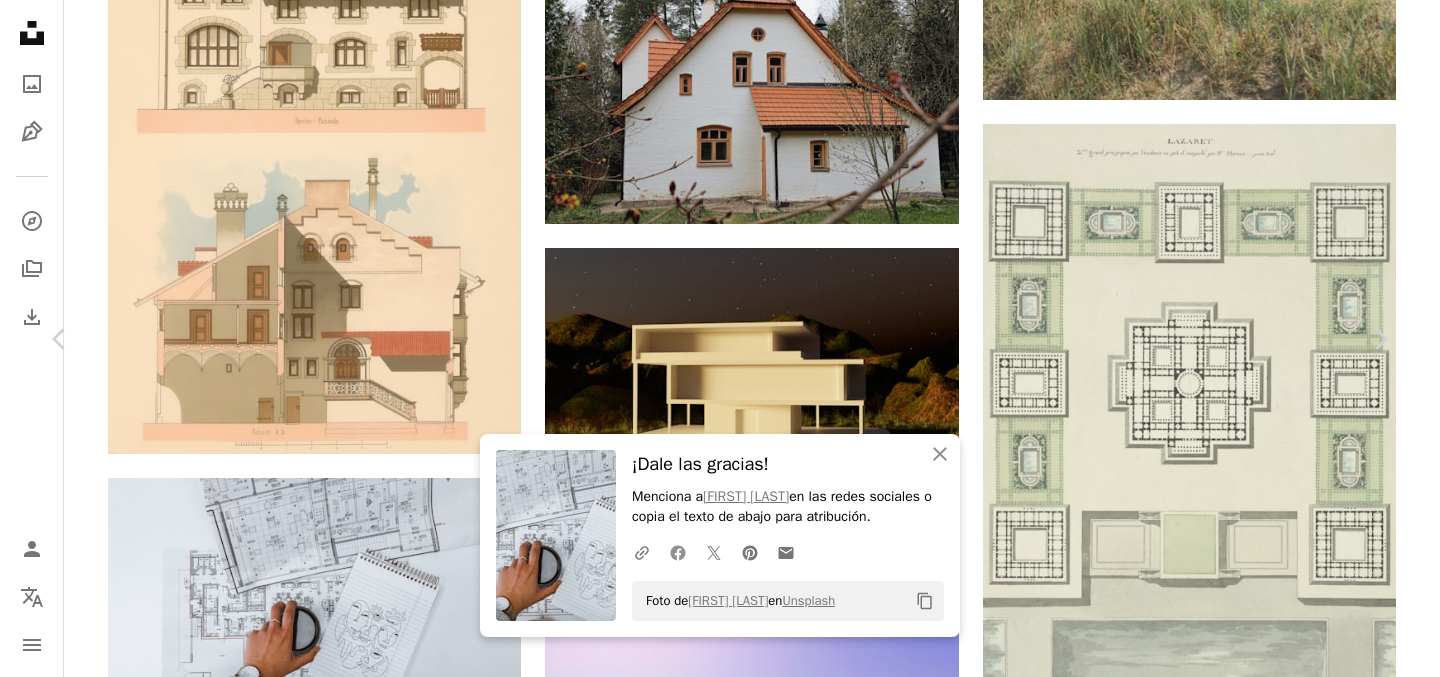 click on "Facebook icon" 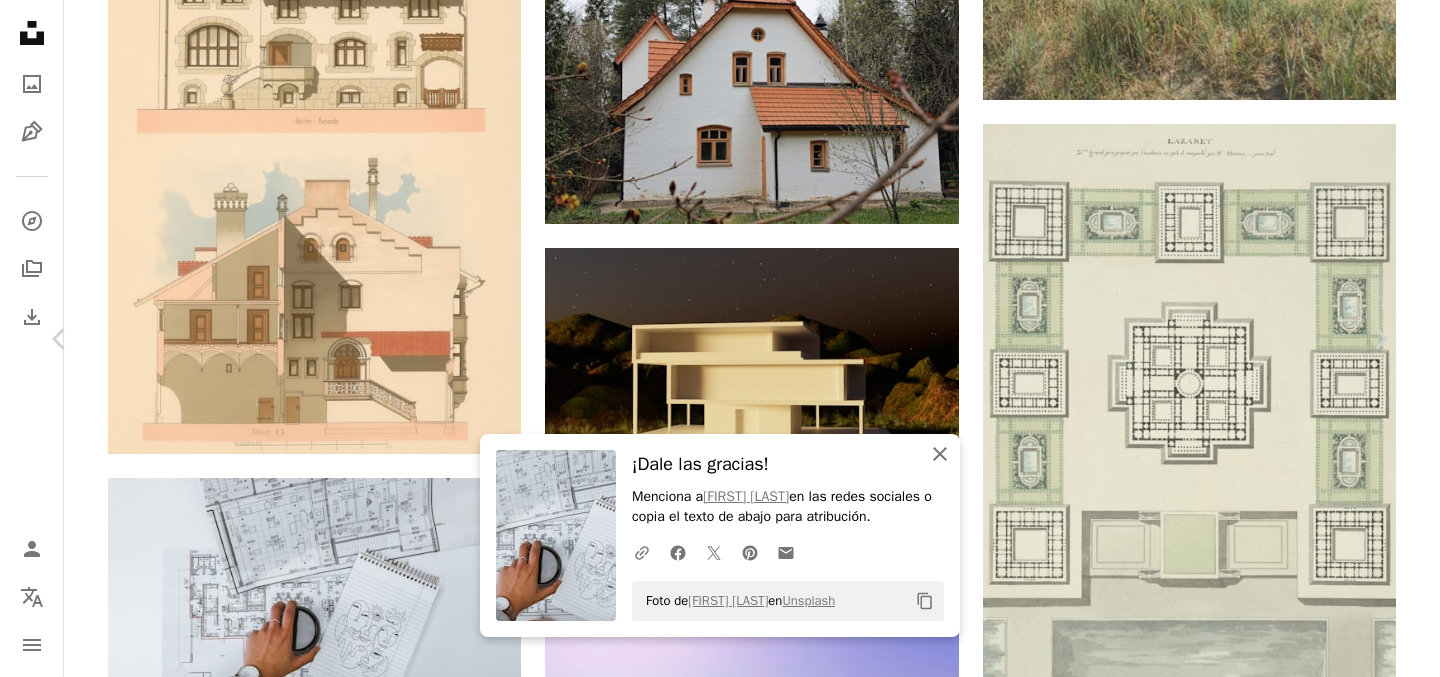 scroll, scrollTop: 1324, scrollLeft: 0, axis: vertical 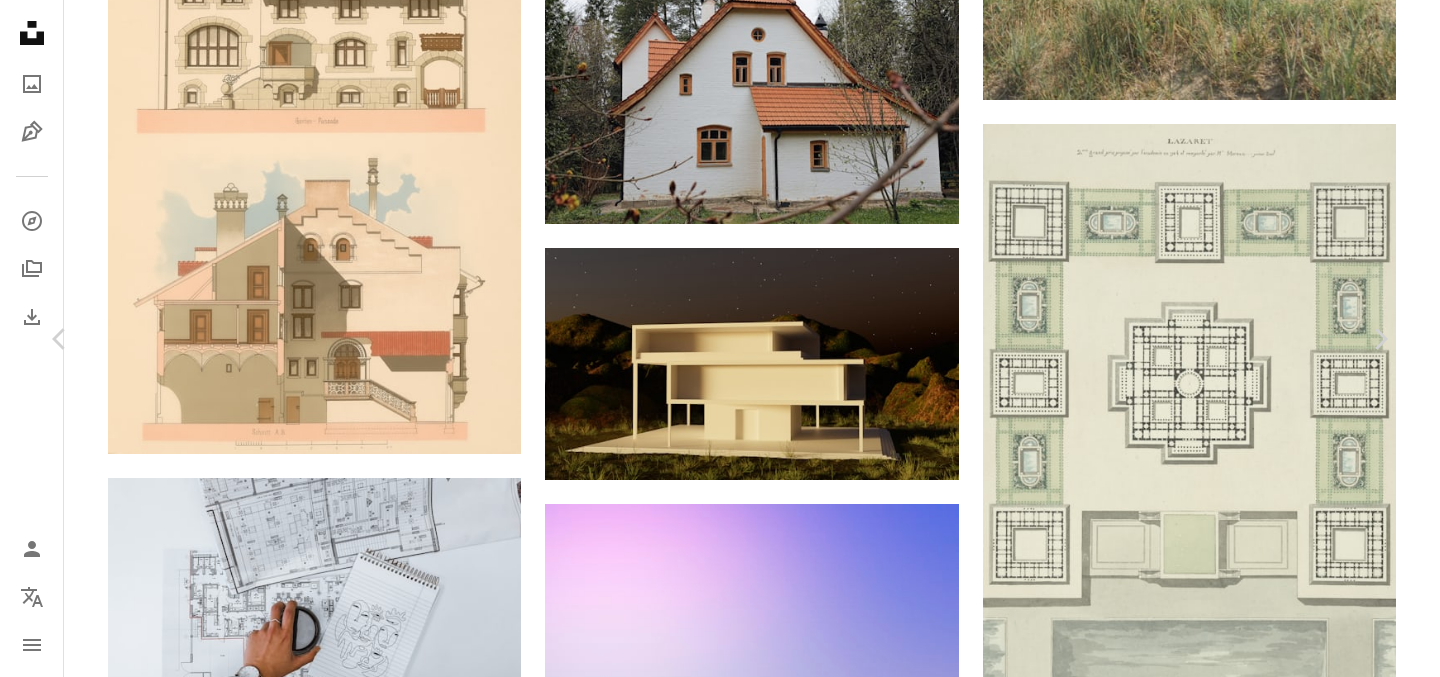 click at bounding box center (712, 5064) 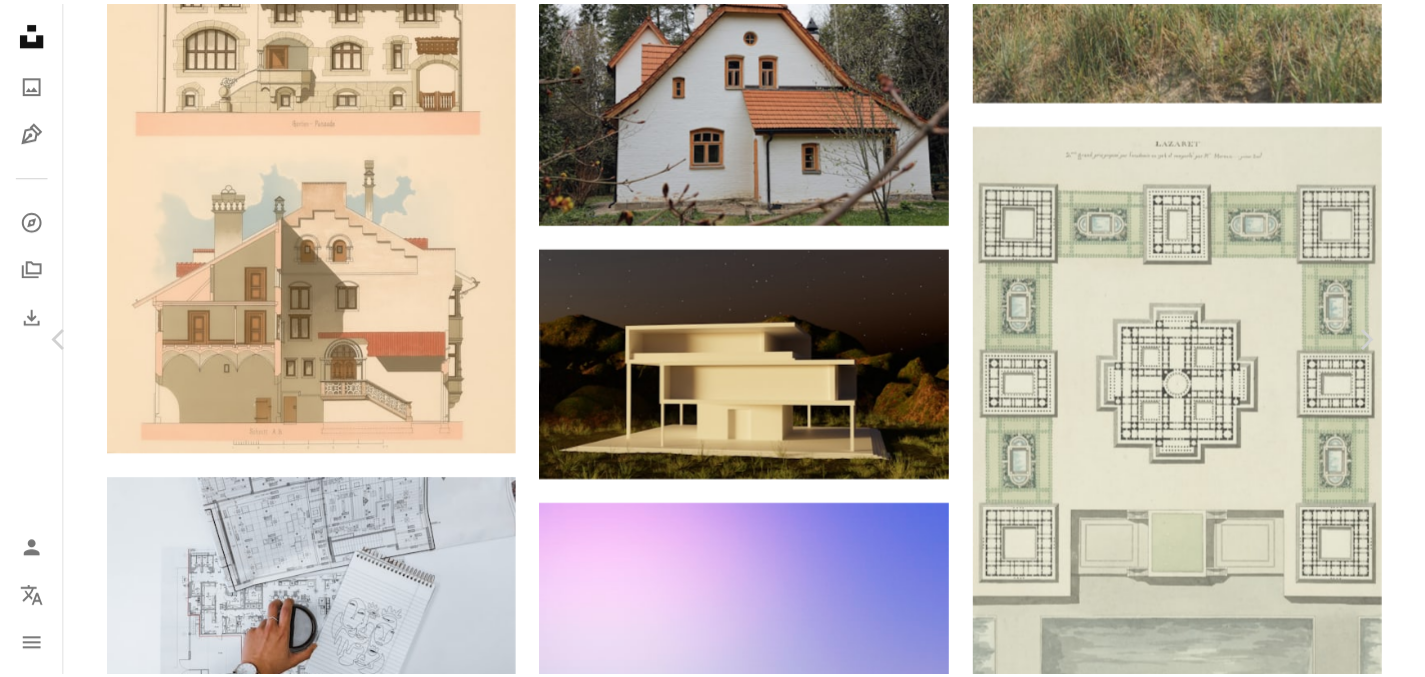 scroll, scrollTop: 0, scrollLeft: 0, axis: both 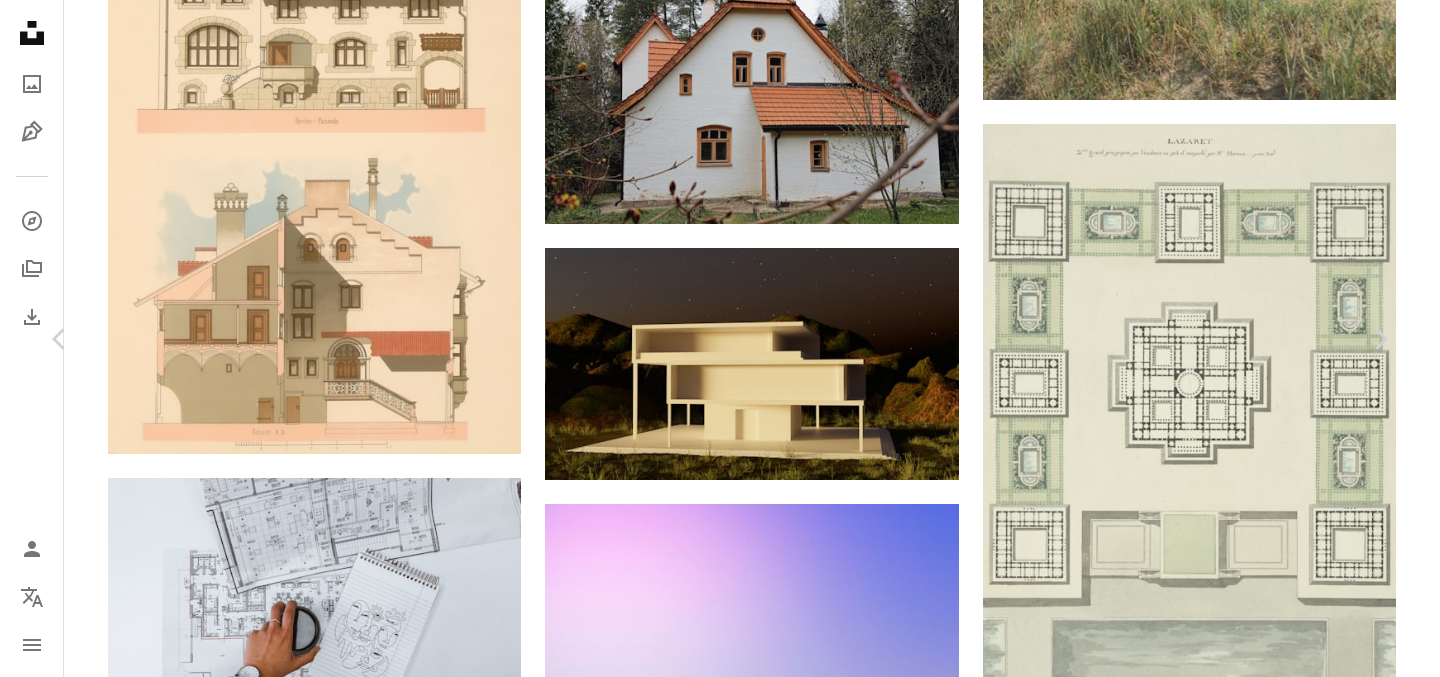 click on "A lock Descargar" at bounding box center (1228, 4647) 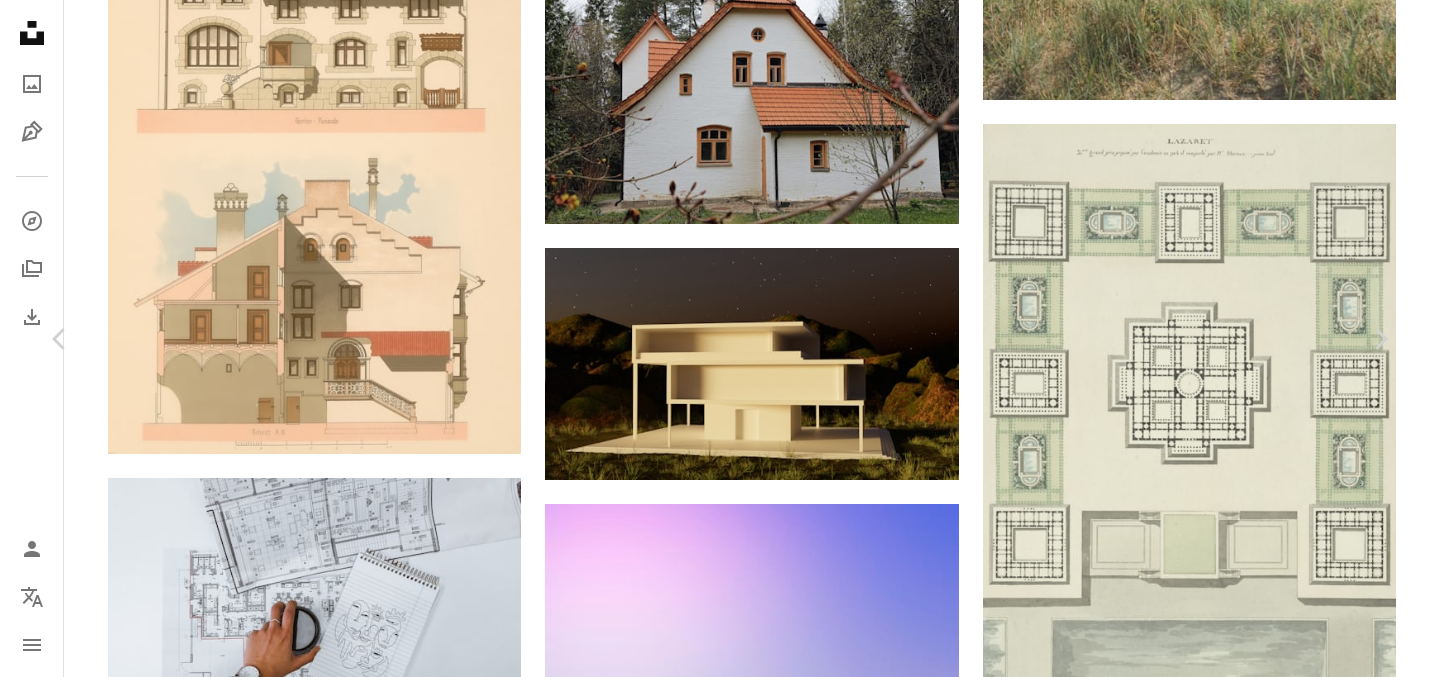 click on "An X shape Imágenes premium, listas para usar. Obtén acceso ilimitado. A plus sign Contenido solo para miembros añadido mensualmente A plus sign Descargas ilimitadas libres de derechos A plus sign Ilustraciones  Nuevo A plus sign Protecciones legales mejoradas anualmente 66 %  de descuento mensualmente 12 $   4 $ USD al mes * Obtener  Unsplash+ *Cuando se paga anualmente, se factura por adelantado  48 $ Más los impuestos aplicables. Se renueva automáticamente. Cancela cuando quieras." at bounding box center (720, 4938) 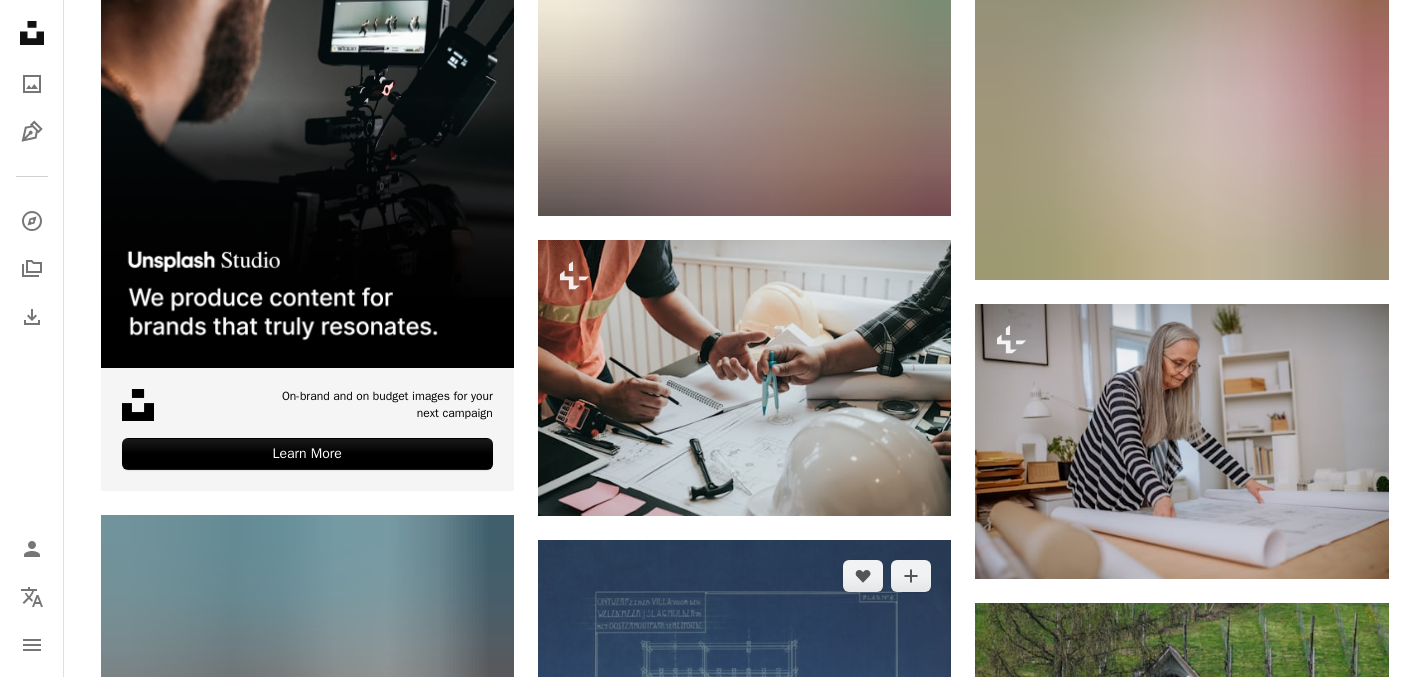 scroll, scrollTop: 4065, scrollLeft: 0, axis: vertical 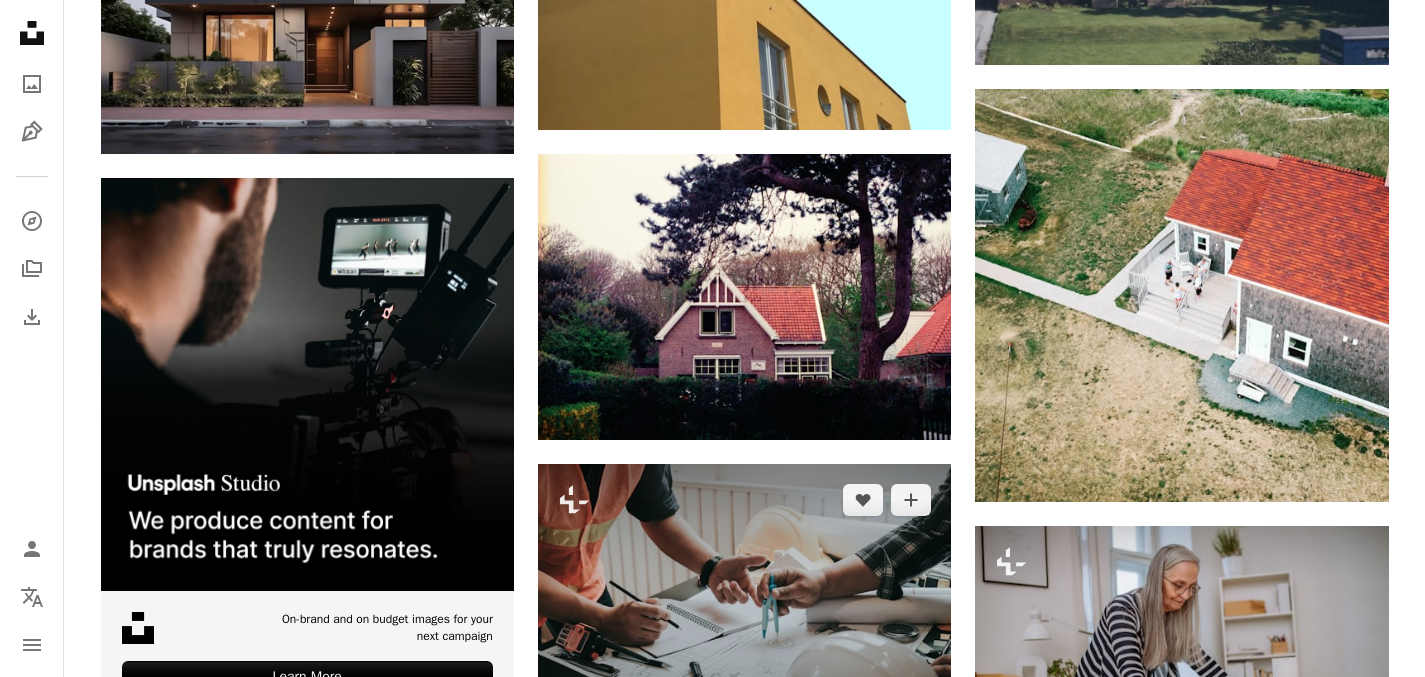 click at bounding box center (744, 601) 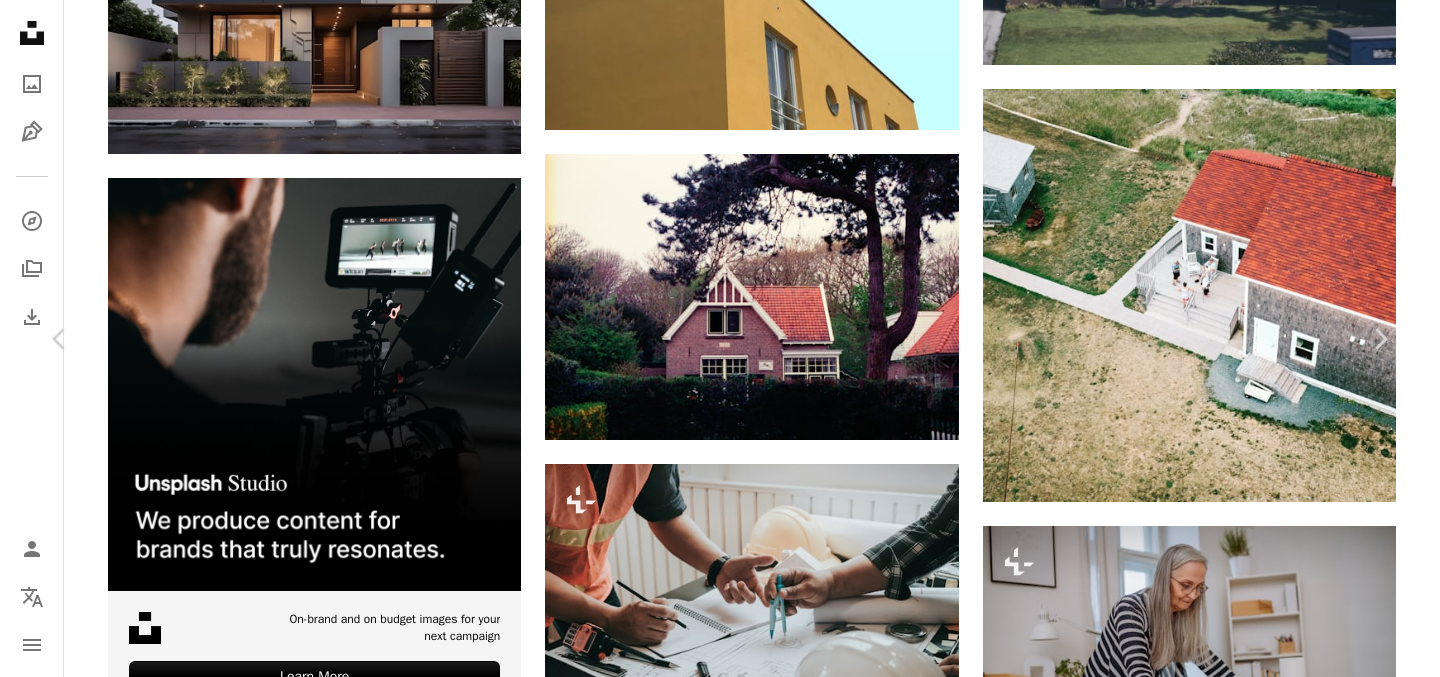 click on "An X shape Chevron left Chevron right Getty Images Para Unsplash+ A heart A plus sign A lock Descargar Zoom in Presentado en Tonos fríos A forward-right arrow Compartir More Actions Calendar outlined Publicado el 29 de septiembre de 2022 Safety Con la Licencia Unsplash+ Casa papel bien inmueble Trabajo en Equipo hombres escritorio reunión de negocios ingeniería planificación industria creatividad arquitecto Ideas unión usando la computadora portátil gobernante Compromiso de los empleados mano humana Contratista de construcción Herramienta de trabajo Imágenes de dominio público De esta serie Plus sign for Unsplash+ Plus sign for Unsplash+ Imágenes relacionadas Plus sign for Unsplash+ A heart A plus sign Getty Images Para Unsplash+ A lock Descargar Plus sign for Unsplash+ A heart A plus sign Getty Images Para Unsplash+ A lock Descargar Plus sign for Unsplash+ A heart A plus sign Getty Images Para Unsplash+ A lock Descargar Plus sign for Unsplash+ A heart A plus sign Getty Images Para Unsplash+" at bounding box center [720, 3644] 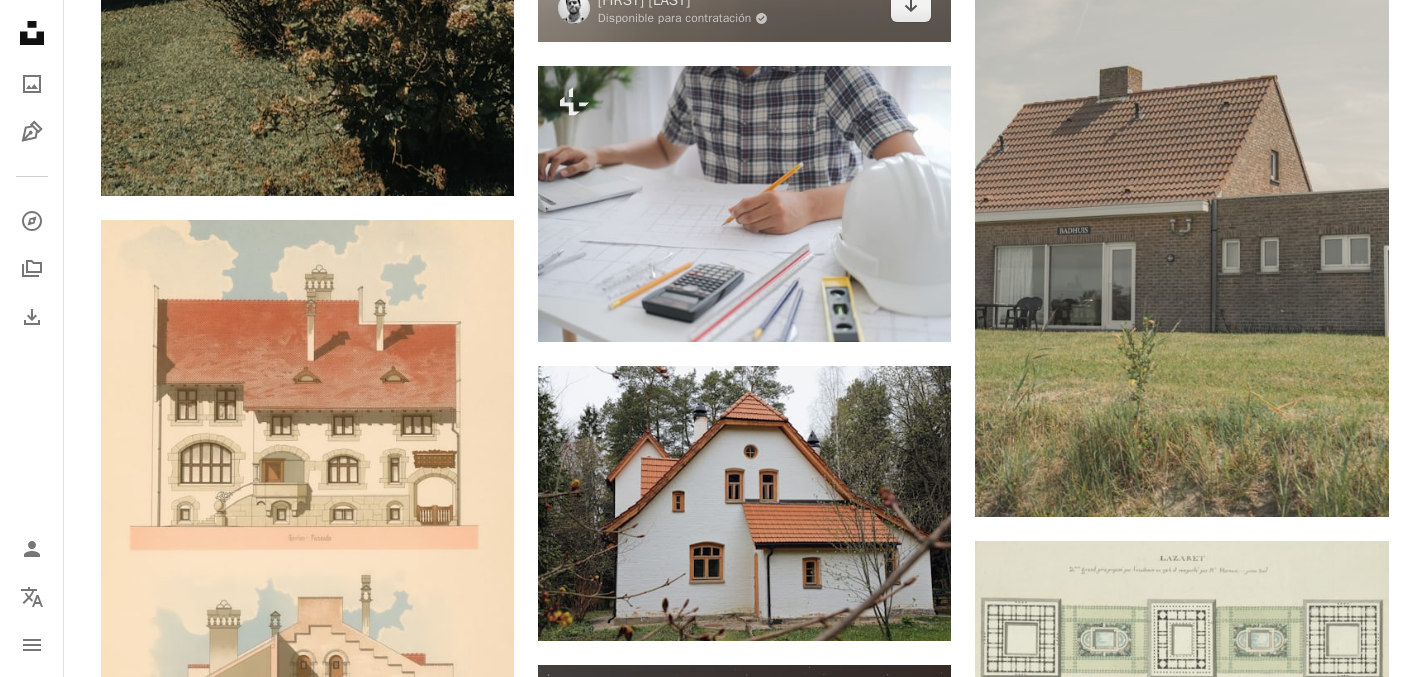 scroll, scrollTop: 1833, scrollLeft: 0, axis: vertical 